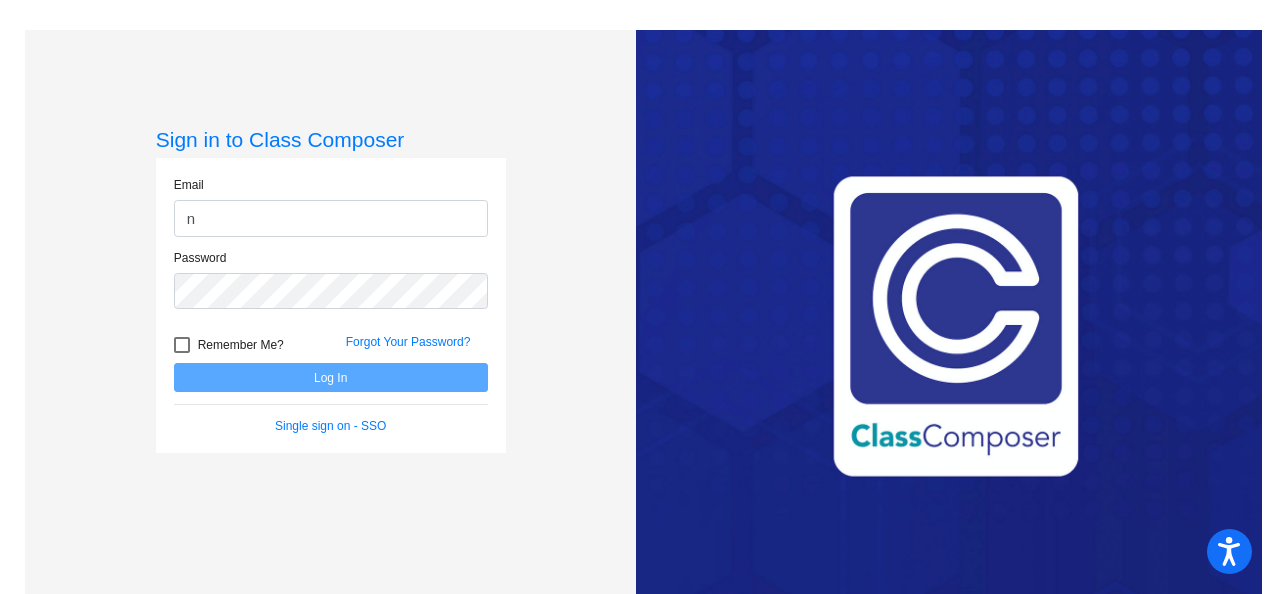 scroll, scrollTop: 0, scrollLeft: 0, axis: both 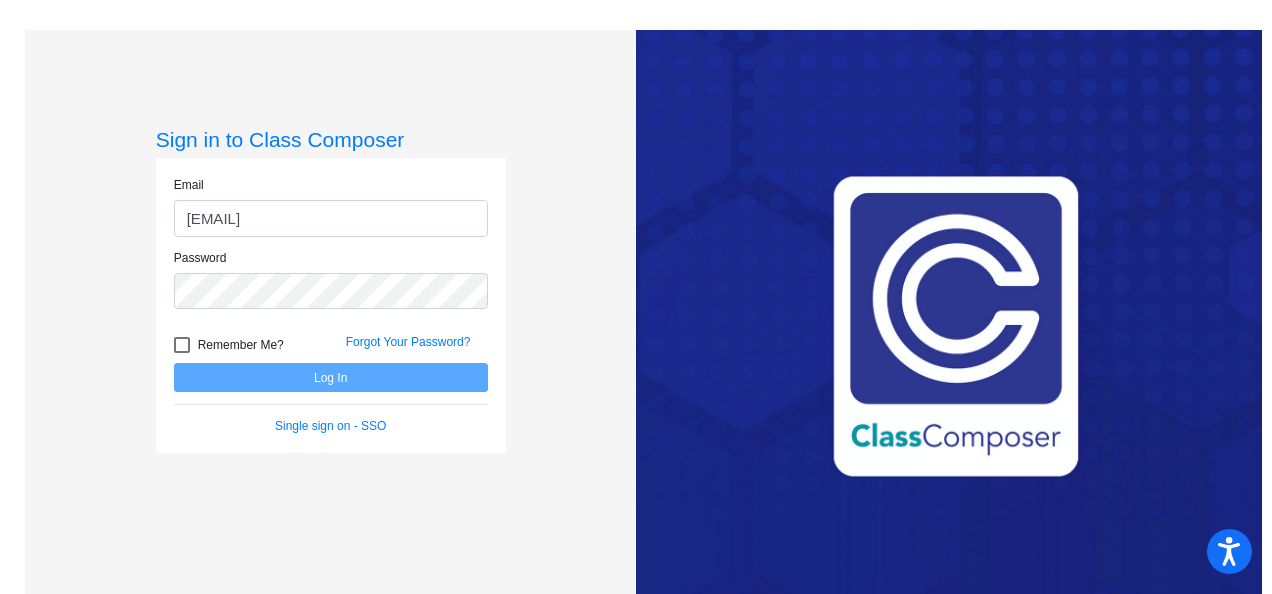 type on "[EMAIL]" 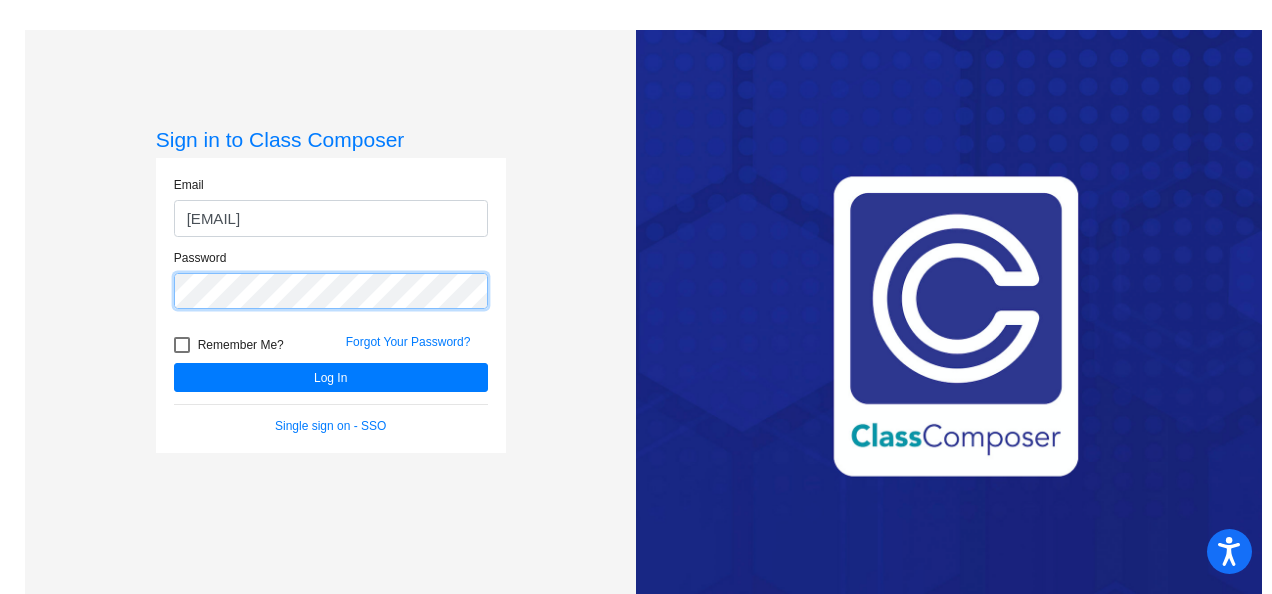 click on "Log In" 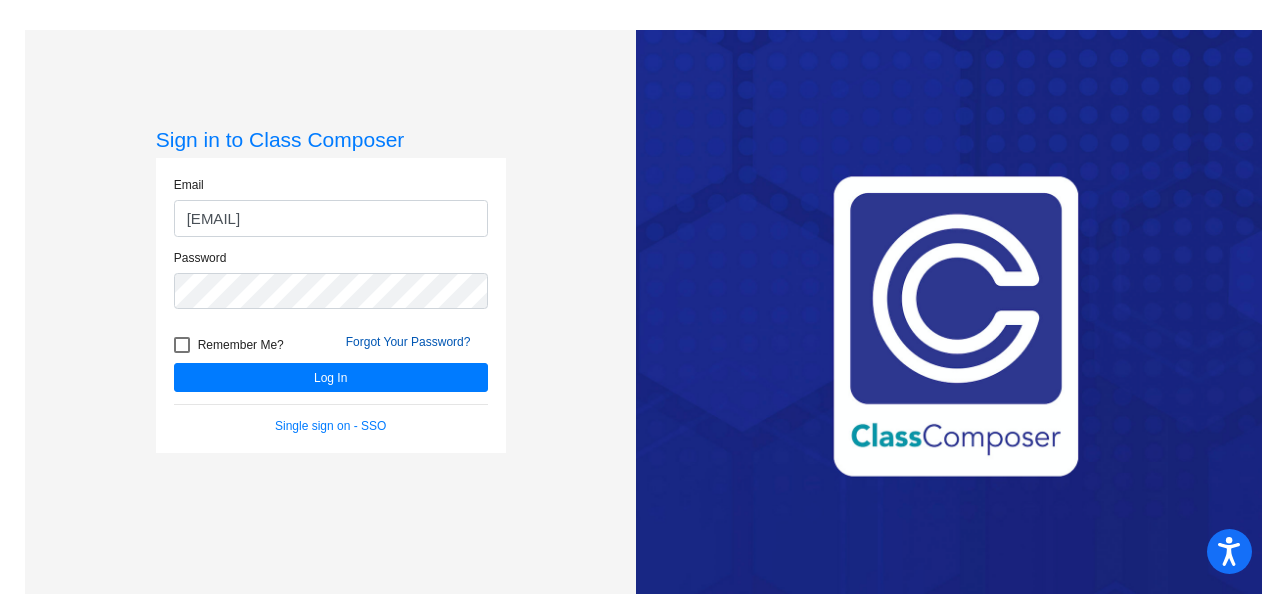 click on "Forgot Your Password?" 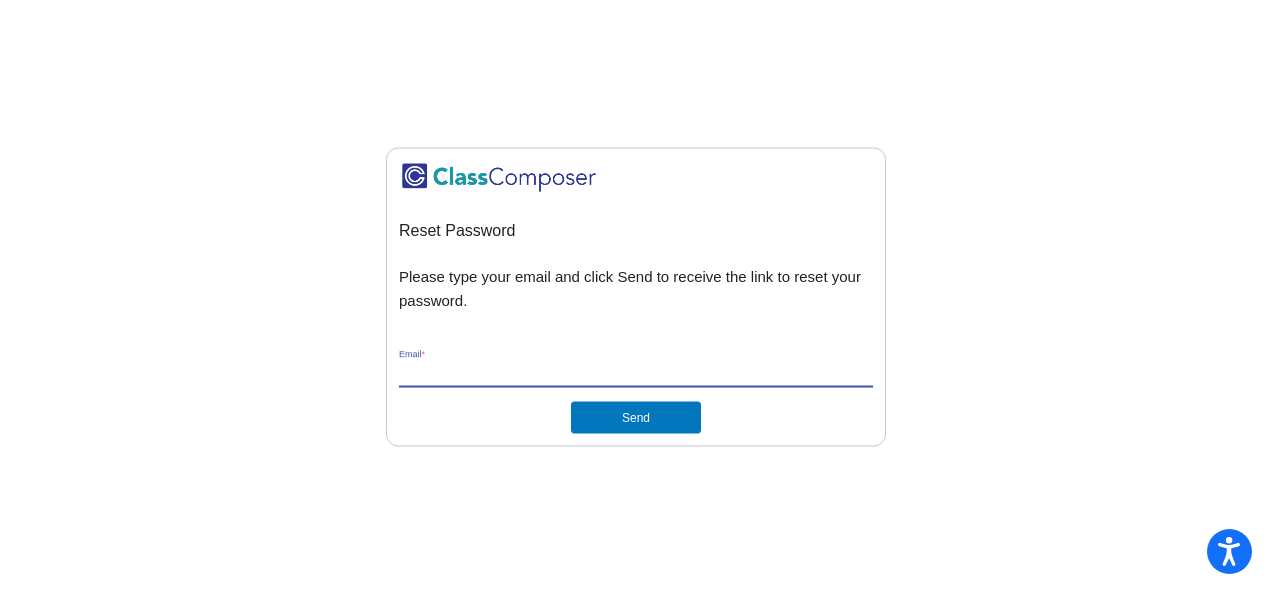 click on "Email  *" at bounding box center [636, 372] 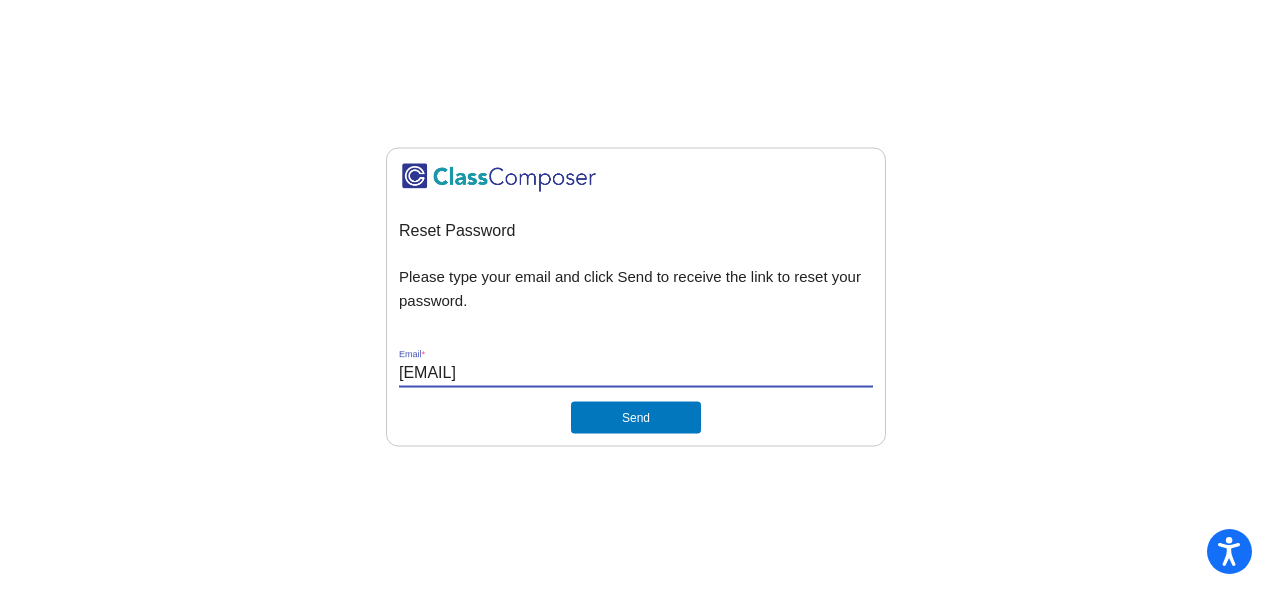 type on "m" 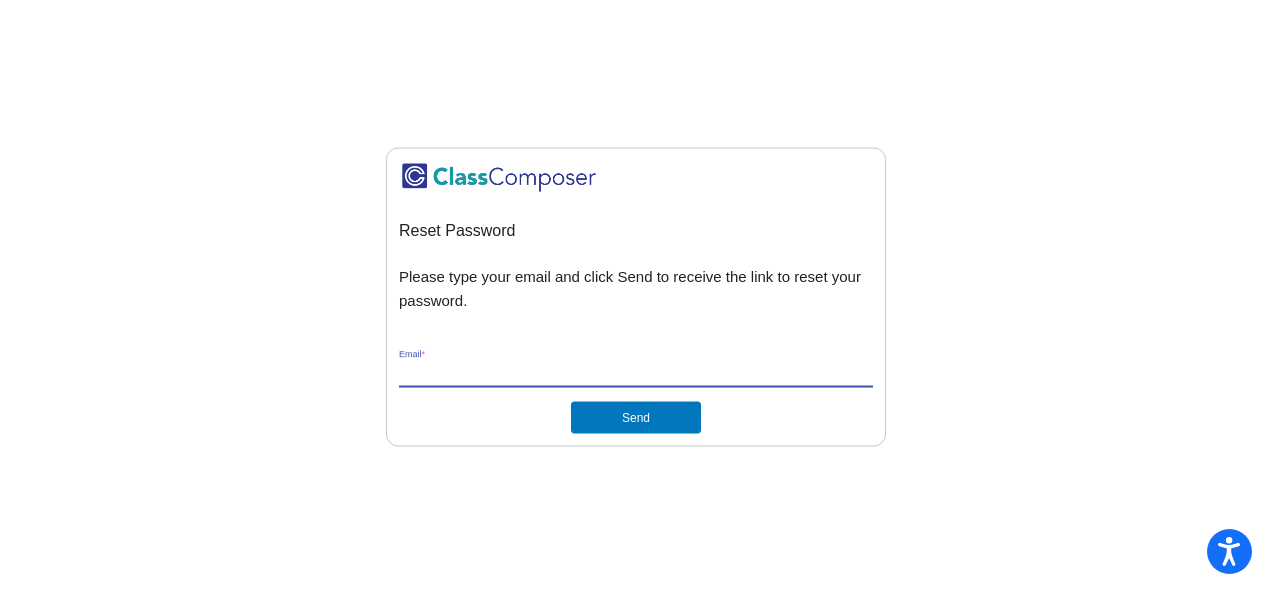 type on "m" 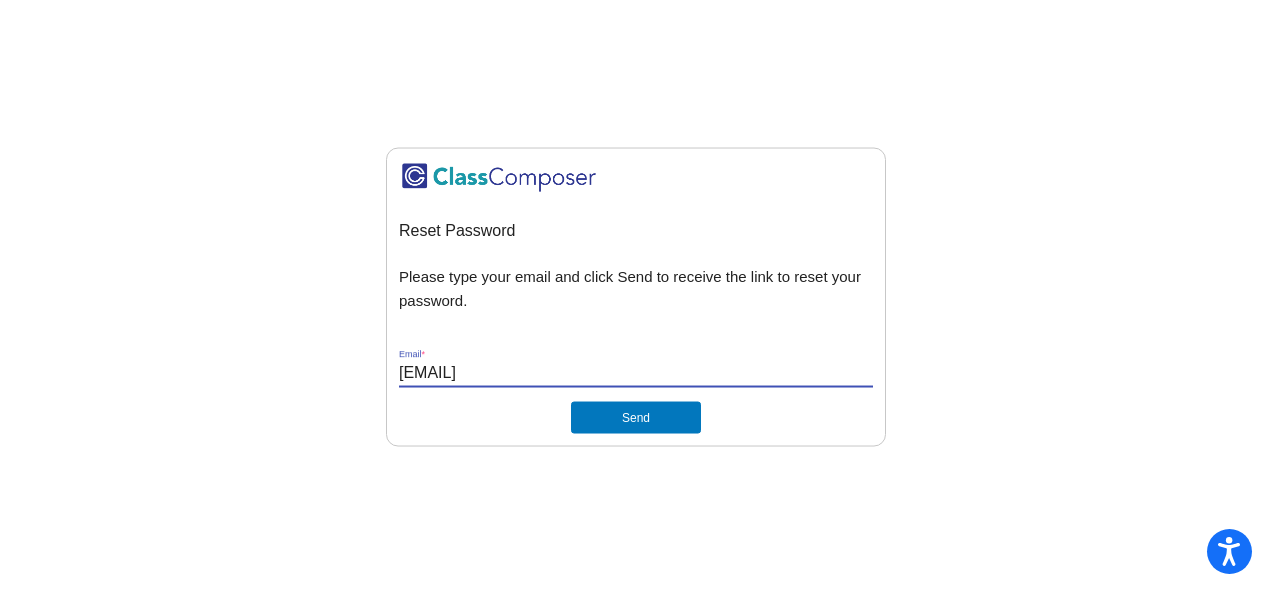 type on "[EMAIL]" 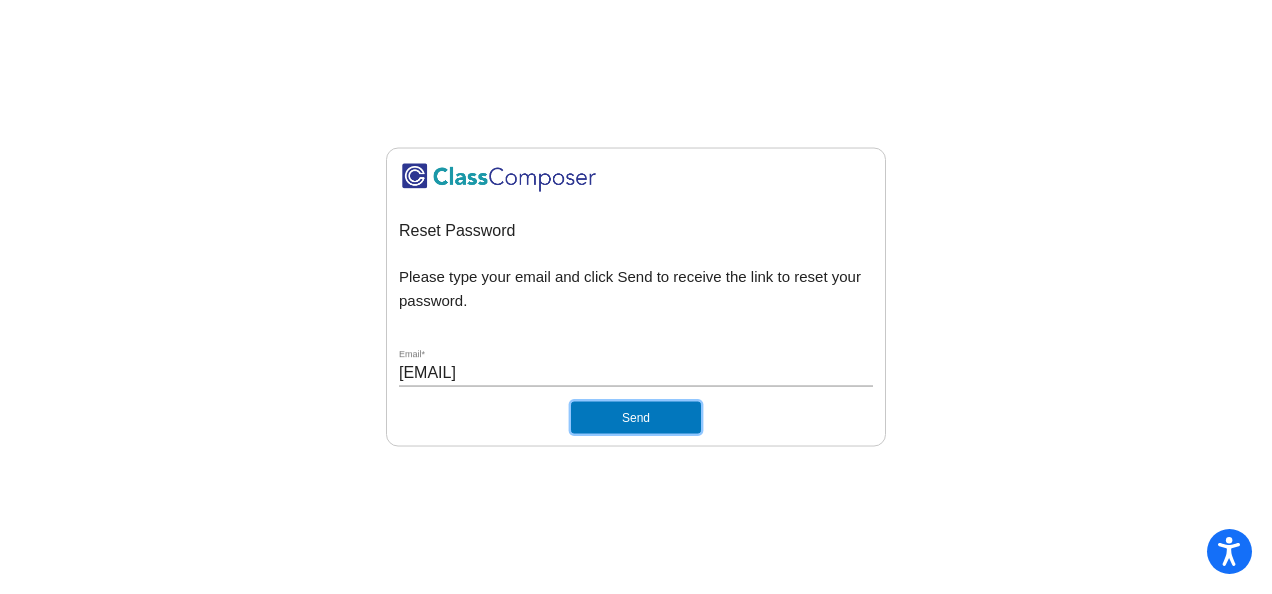 click on "Send" 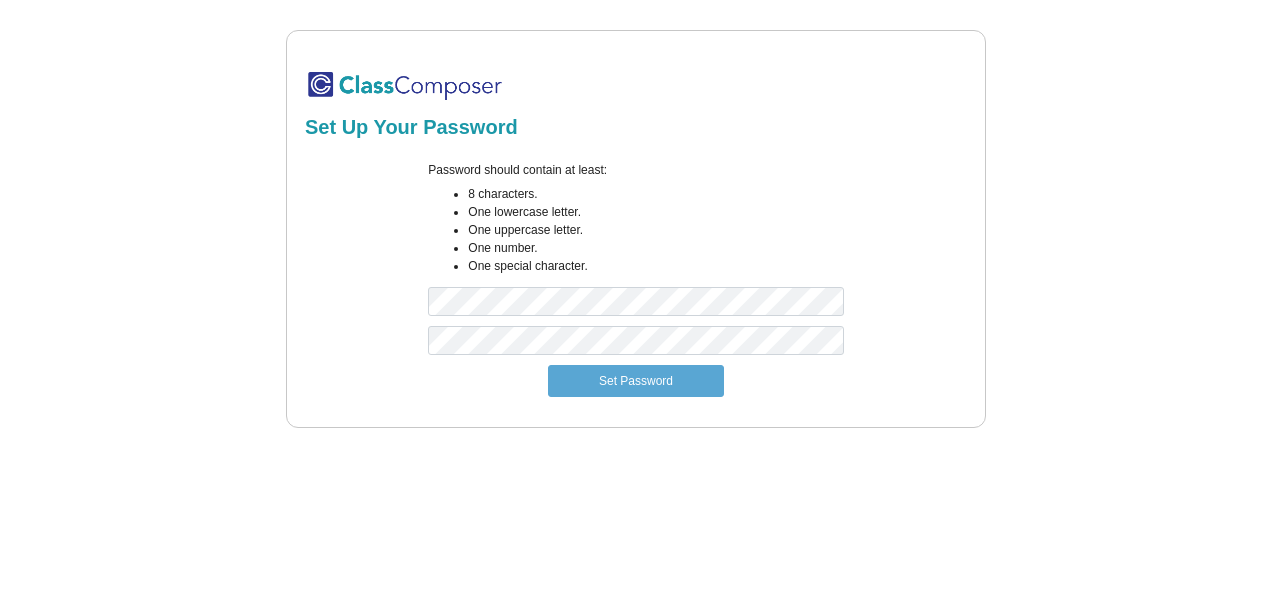 scroll, scrollTop: 0, scrollLeft: 0, axis: both 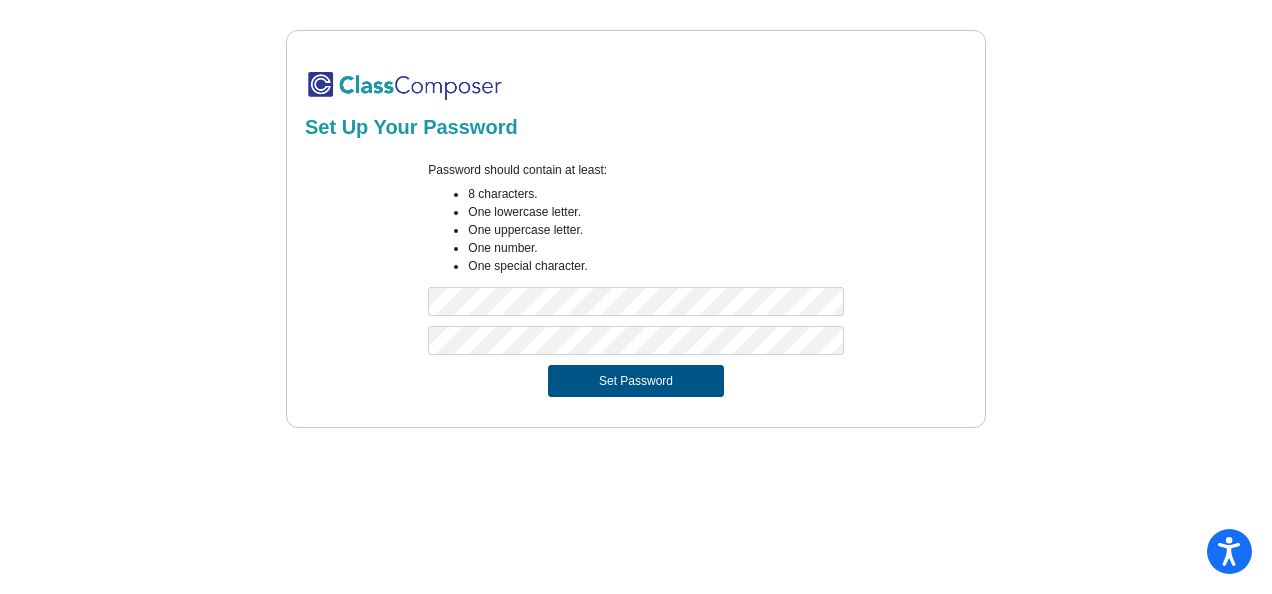 click on "Set Password" at bounding box center [636, 381] 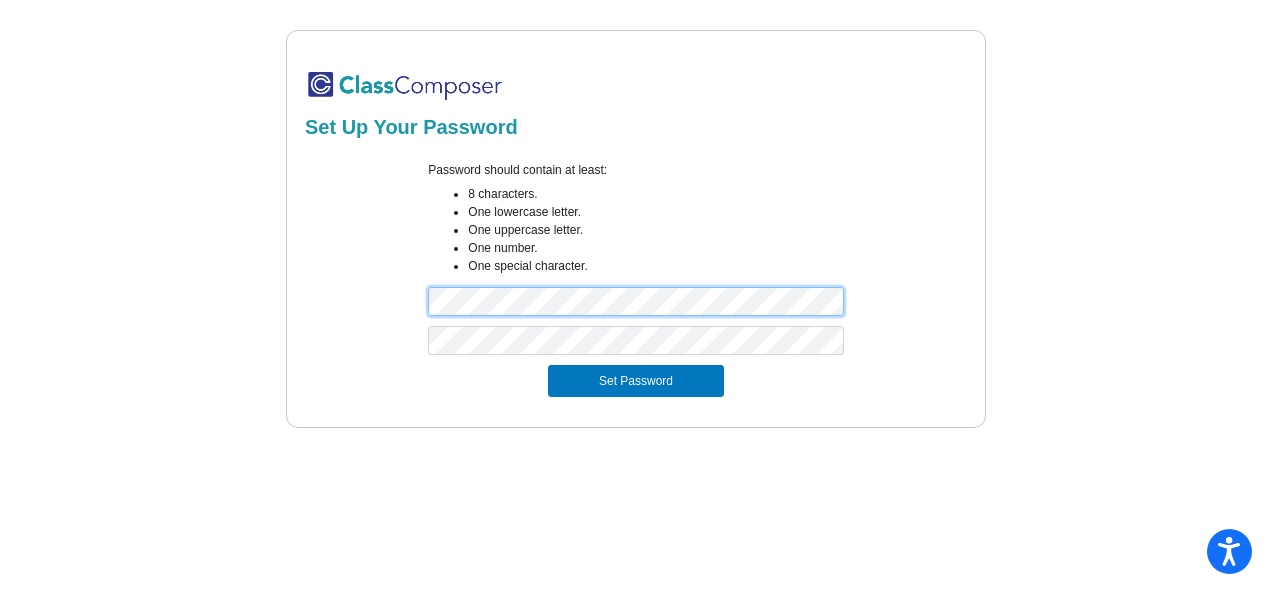 click on "Password should contain at least: 8 characters. One lowercase letter. One uppercase letter. One number. One special character." at bounding box center [636, 243] 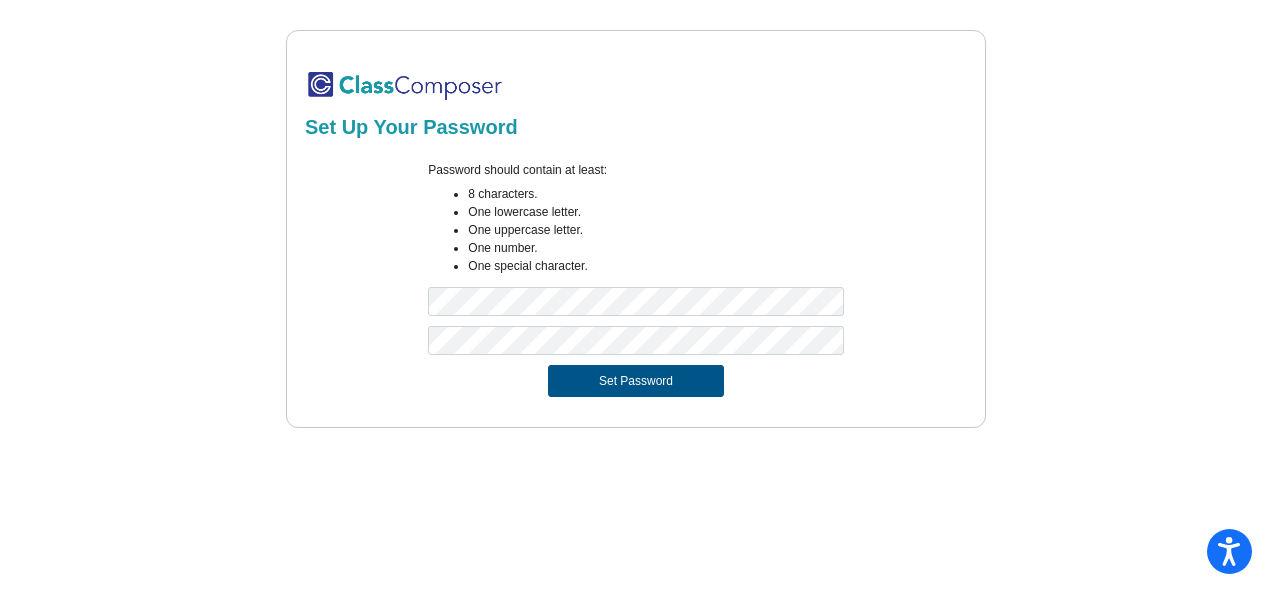 click on "Set Password" at bounding box center [636, 381] 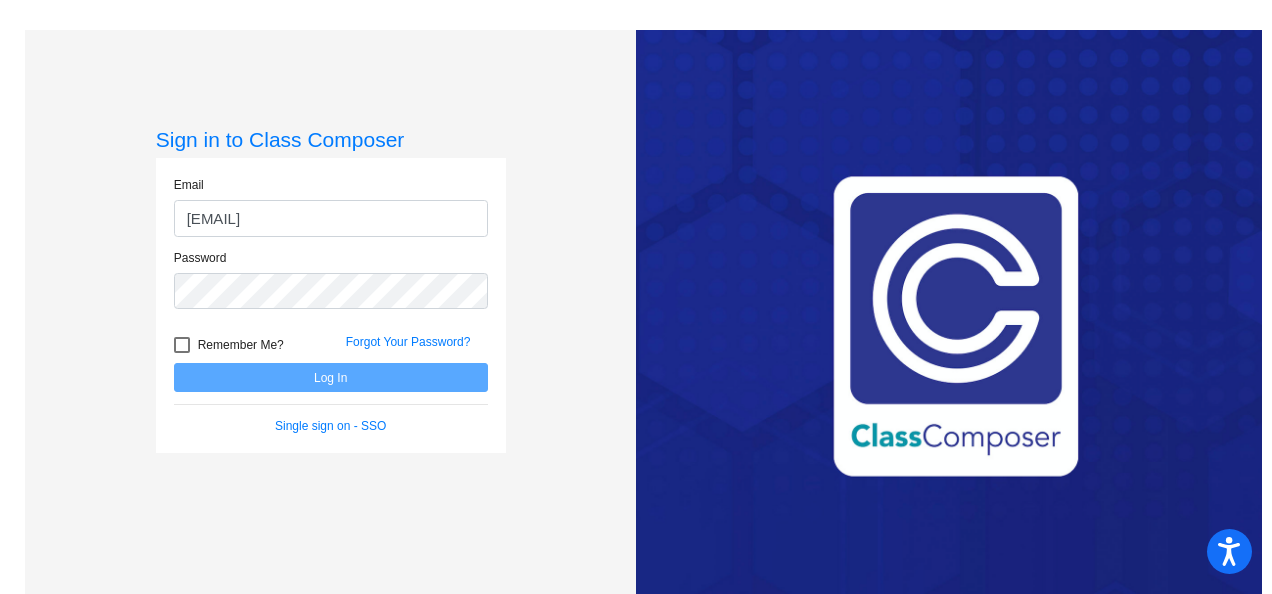 type on "[EMAIL]" 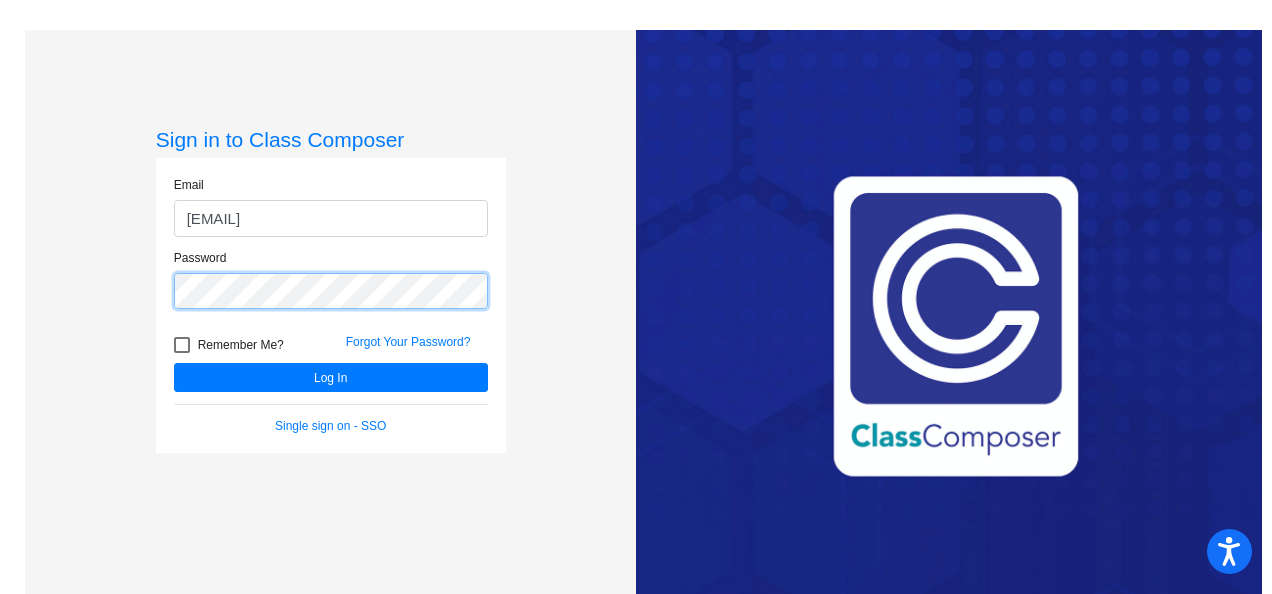 click on "Log In" 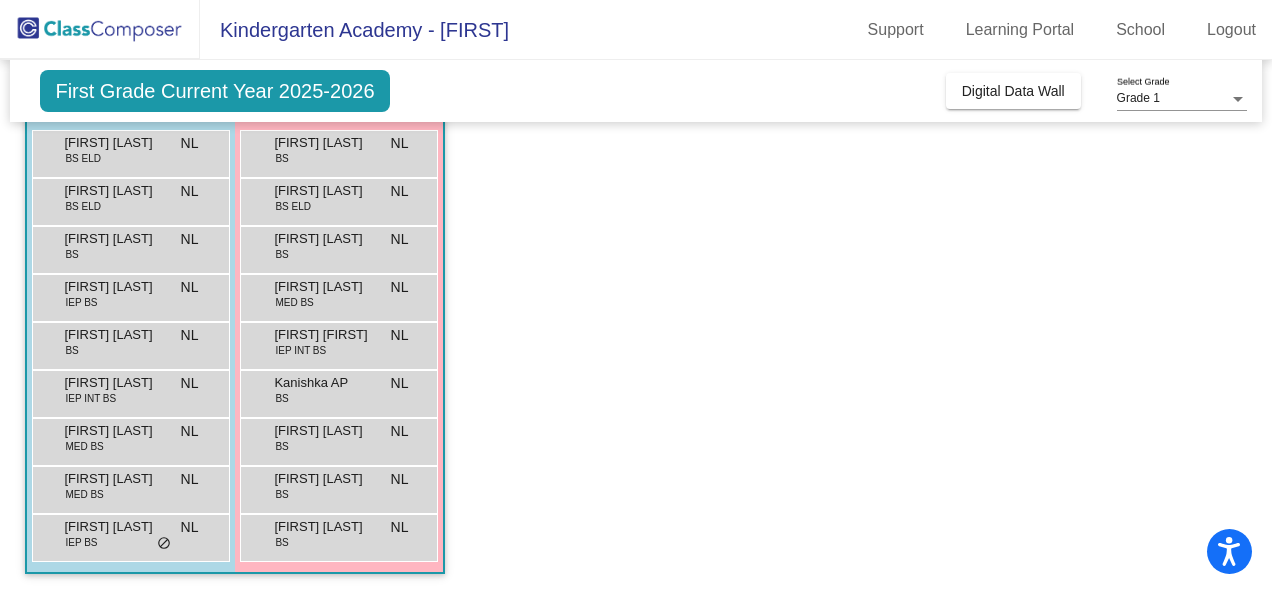 scroll, scrollTop: 0, scrollLeft: 0, axis: both 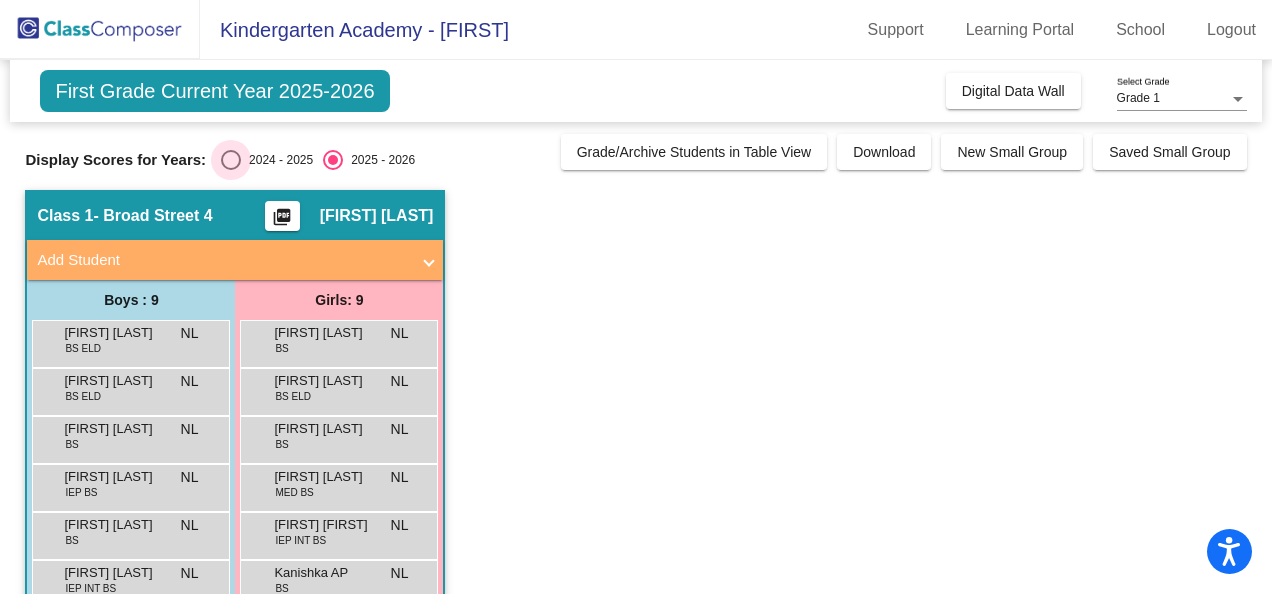 click at bounding box center [231, 160] 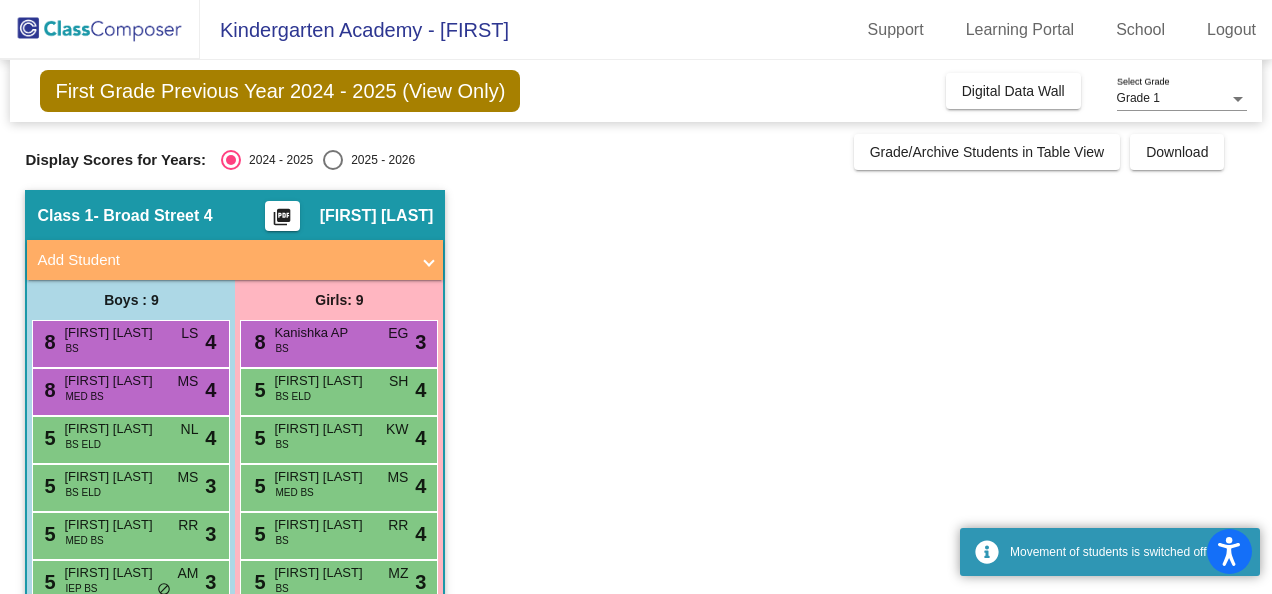 scroll, scrollTop: 190, scrollLeft: 0, axis: vertical 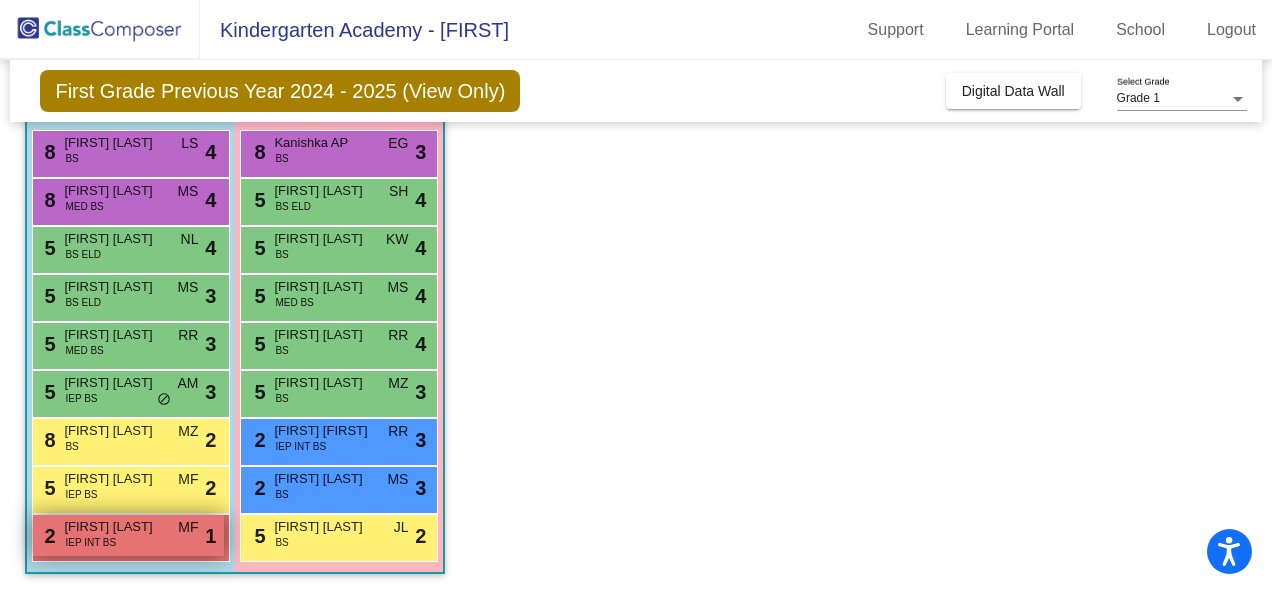 click on "[FIRST] [LAST]" at bounding box center [114, 527] 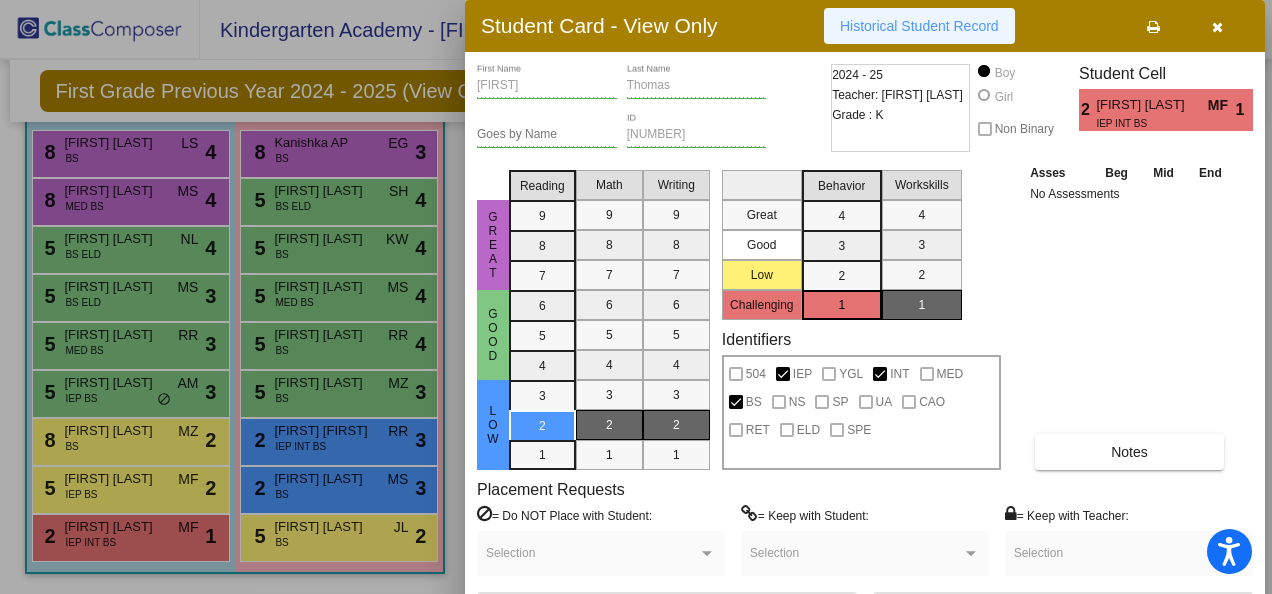 click on "Historical Student Record" at bounding box center [919, 26] 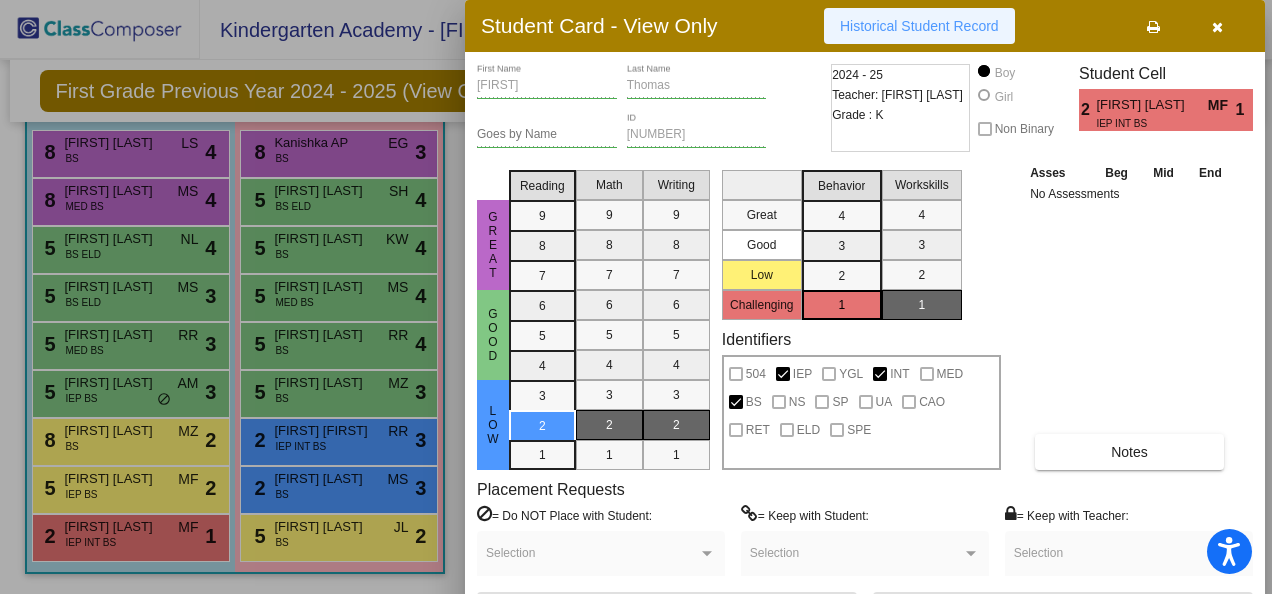 click on "Historical Student Record" at bounding box center (919, 26) 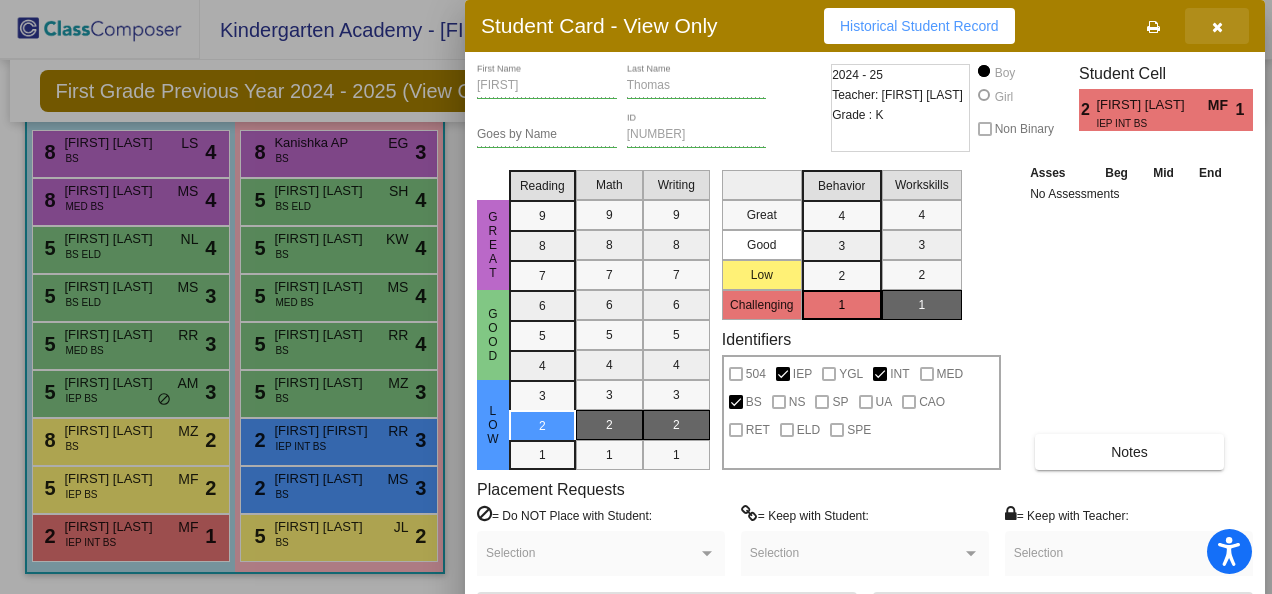 click at bounding box center (1217, 26) 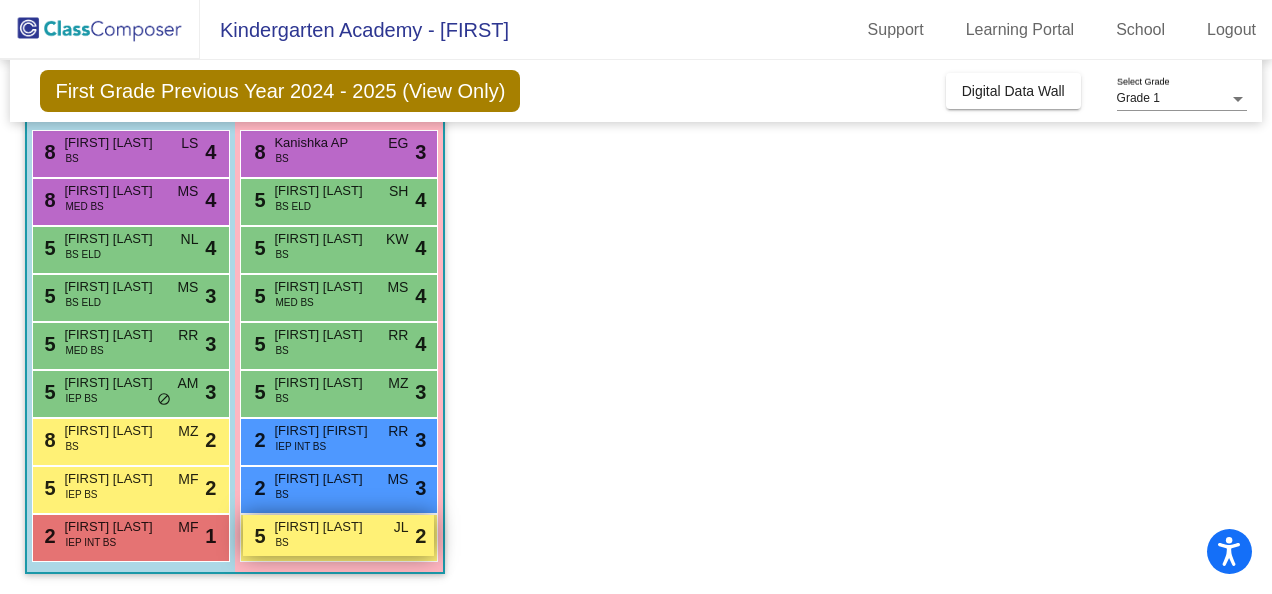 click on "[FIRST] [LAST]" at bounding box center [324, 527] 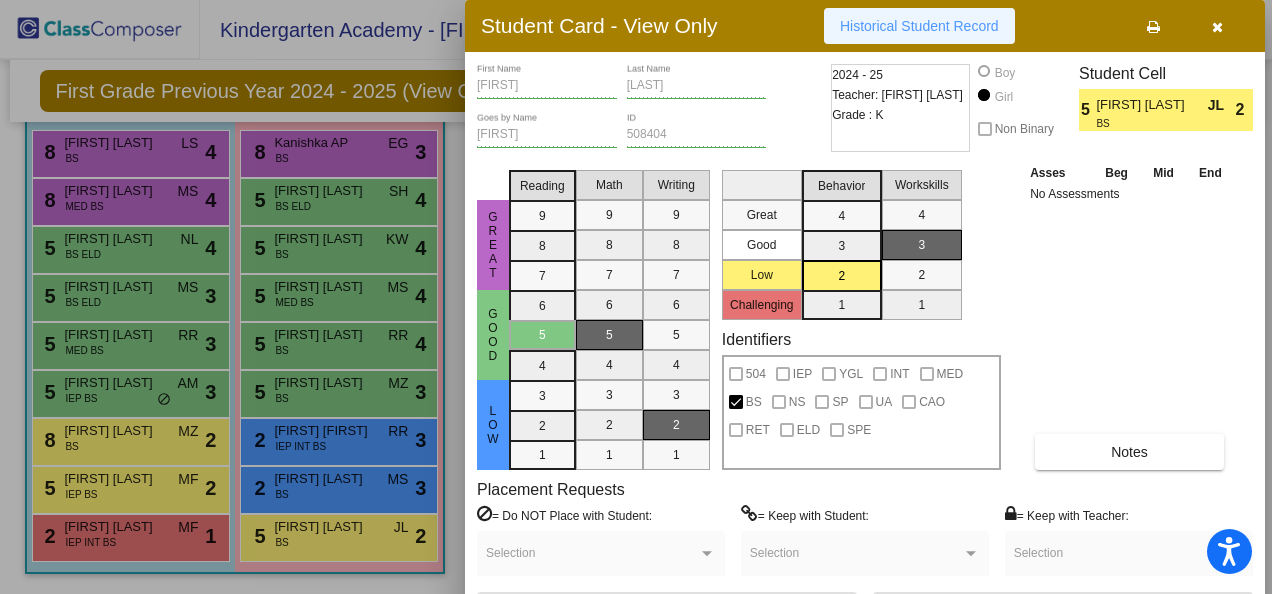 click on "Historical Student Record" at bounding box center (919, 26) 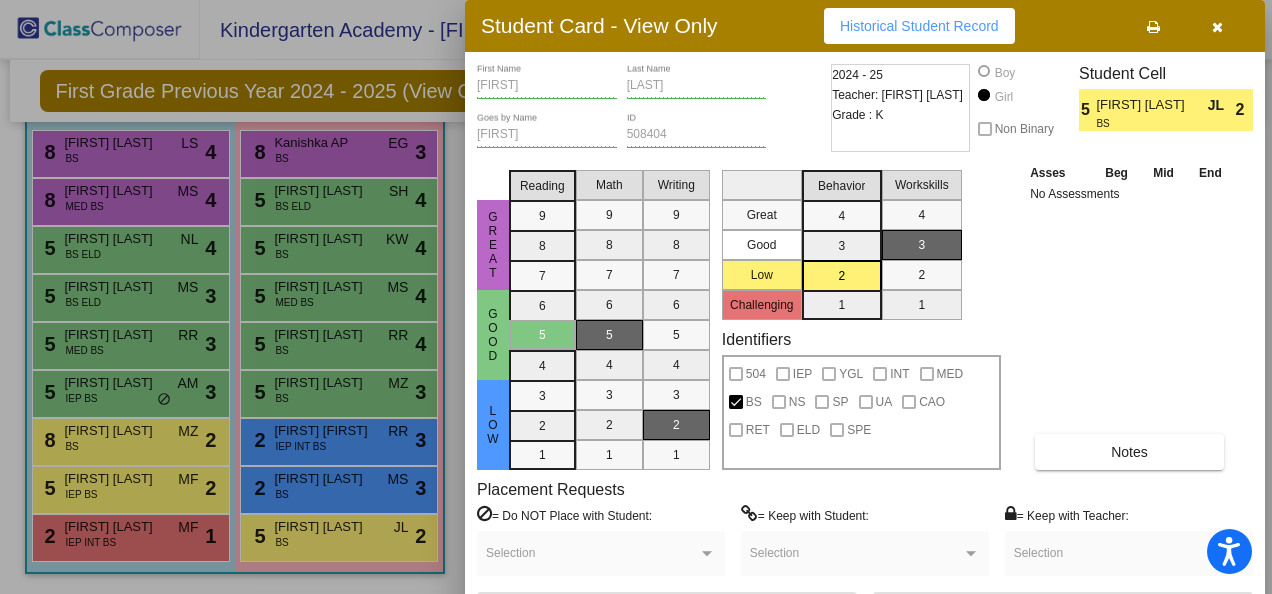 click at bounding box center (636, 297) 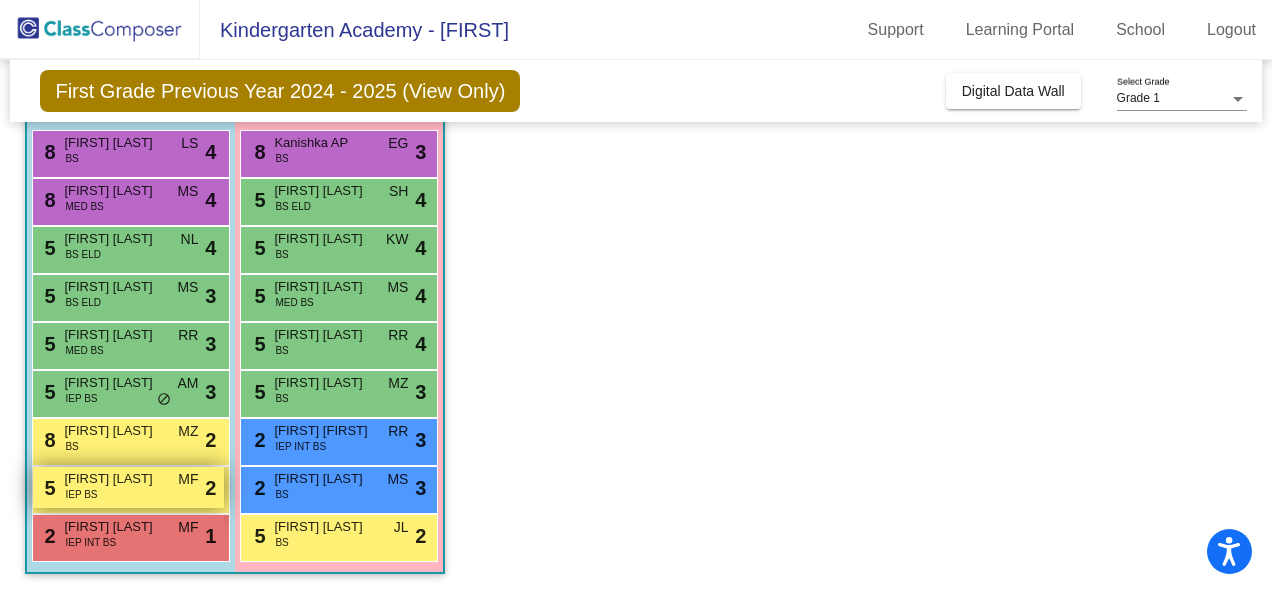 click on "MF" at bounding box center [188, 479] 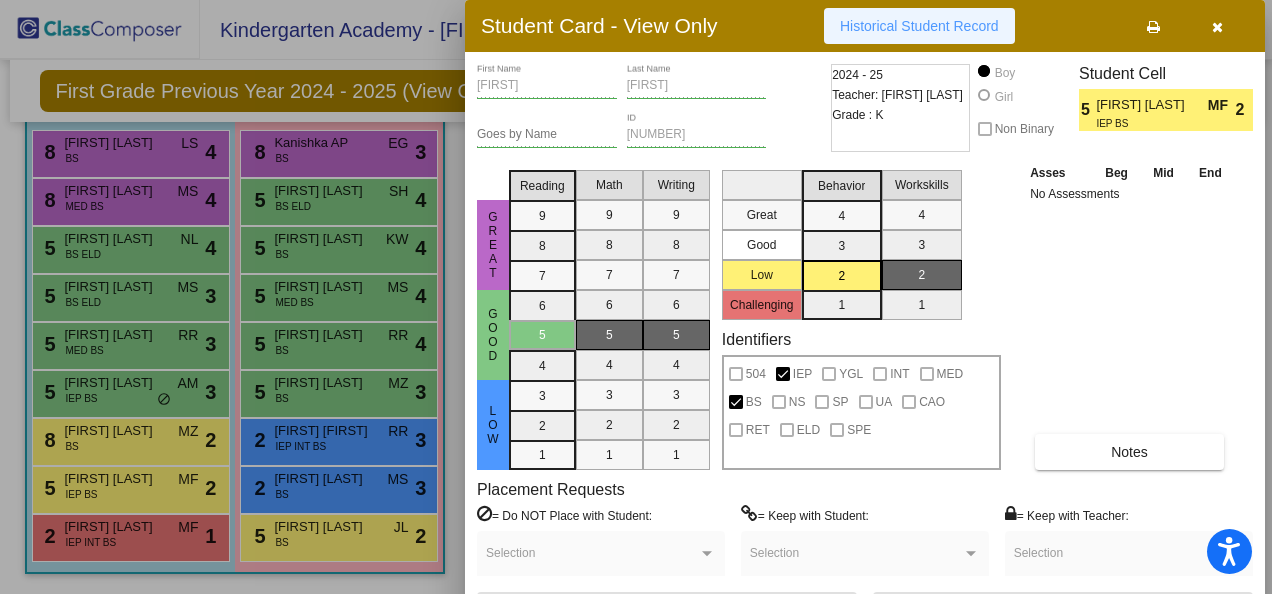 click on "Historical Student Record" at bounding box center (919, 26) 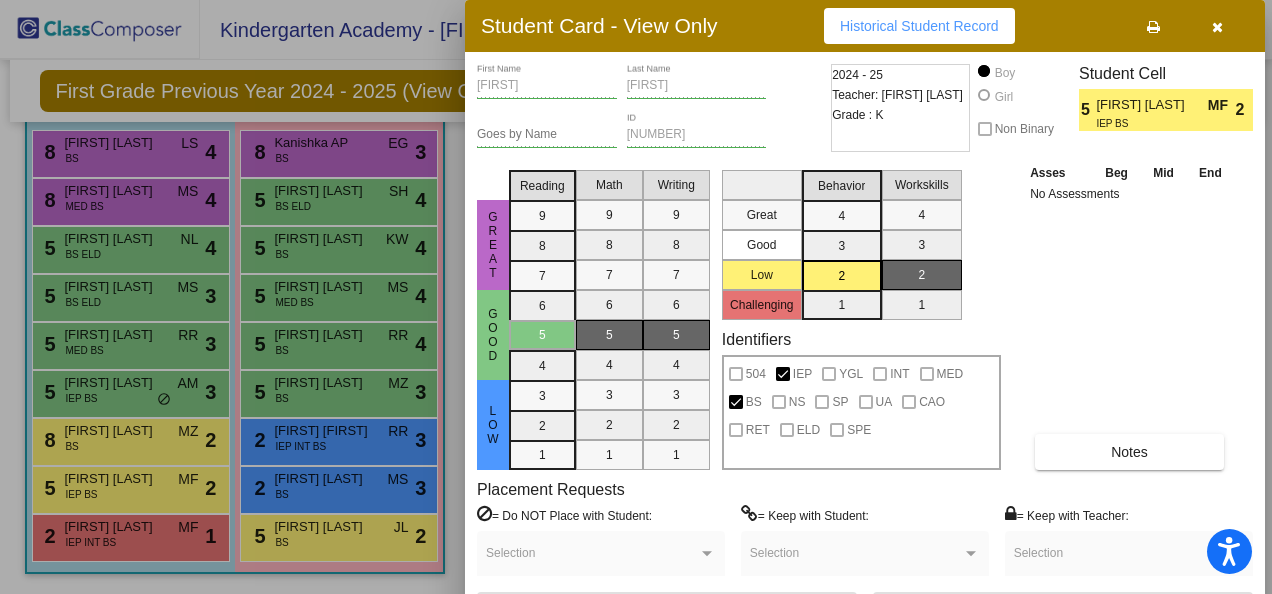 click at bounding box center [636, 297] 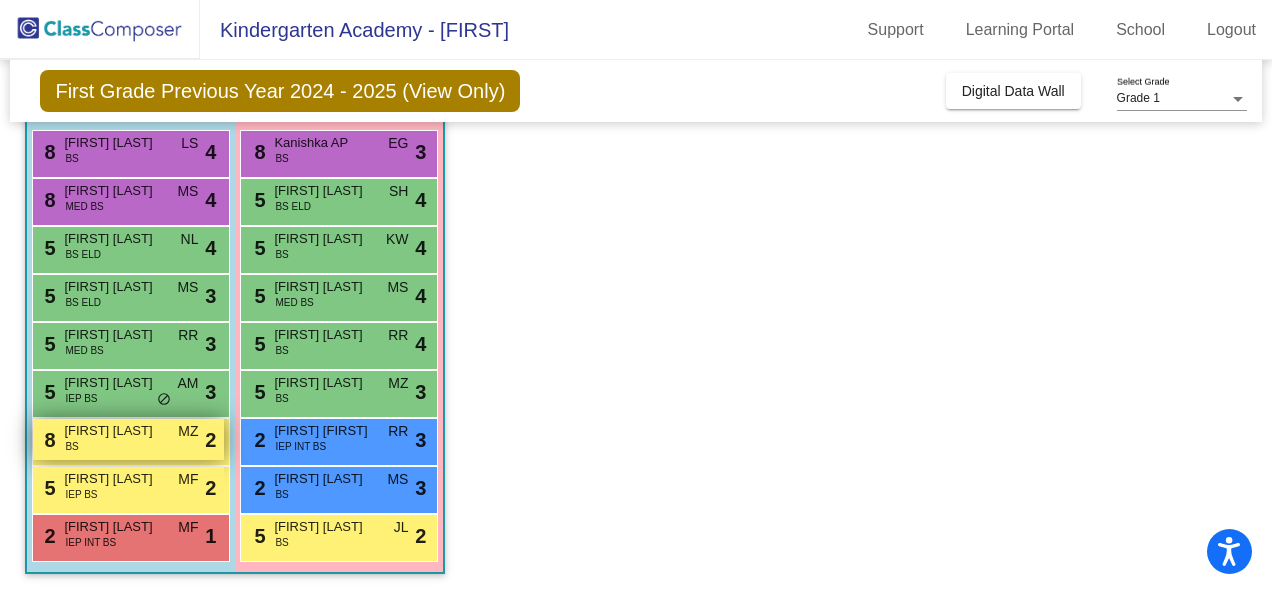 click on "[NUMBER] [FIRST] [LAST] BS MZ lock do_not_disturb_alt [NUMBER]" at bounding box center [128, 439] 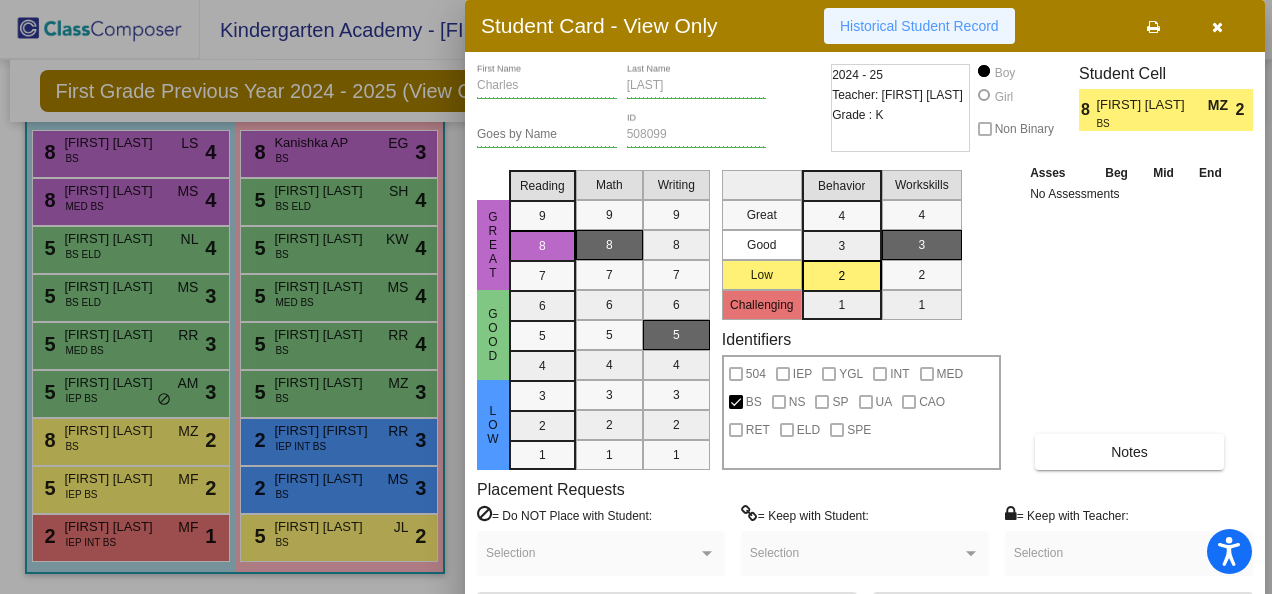 click on "Historical Student Record" at bounding box center (919, 26) 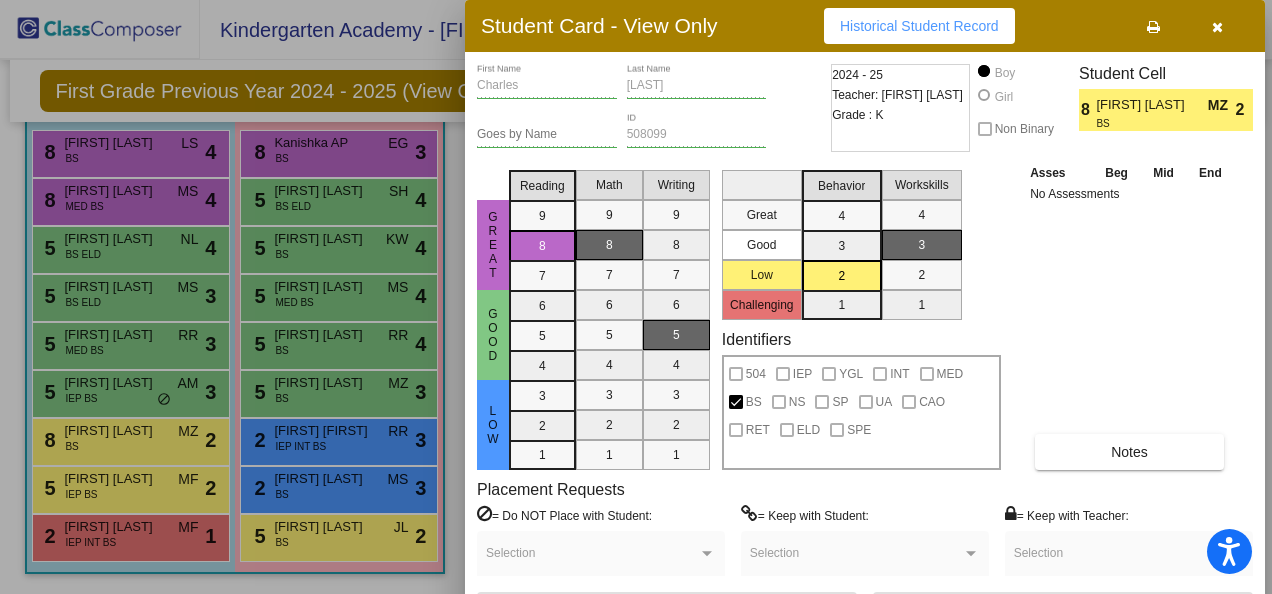 click at bounding box center (636, 297) 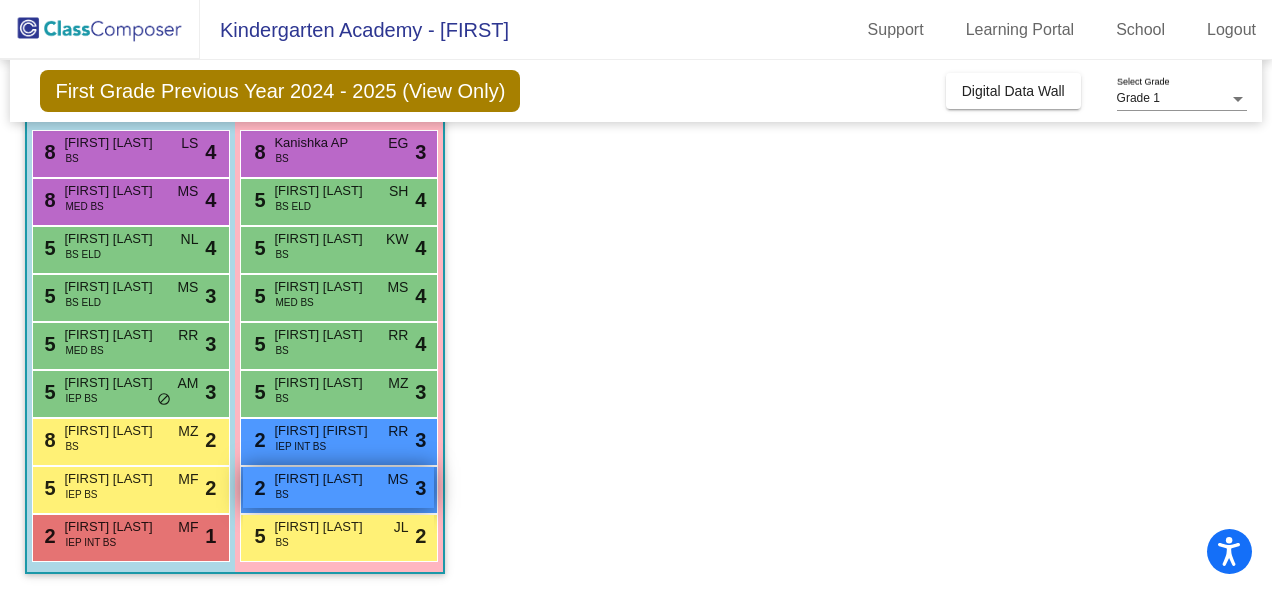 click on "2 [FIRST] [LAST] BS MS lock do_not_disturb_alt 3" at bounding box center [338, 487] 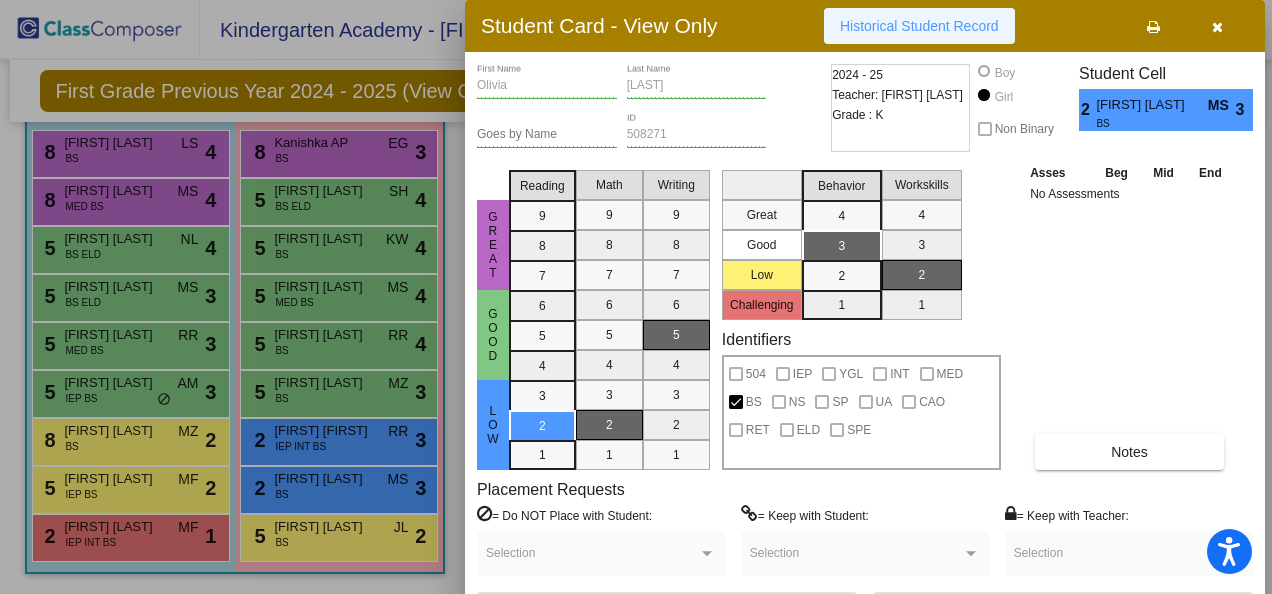 click on "Historical Student Record" at bounding box center [919, 26] 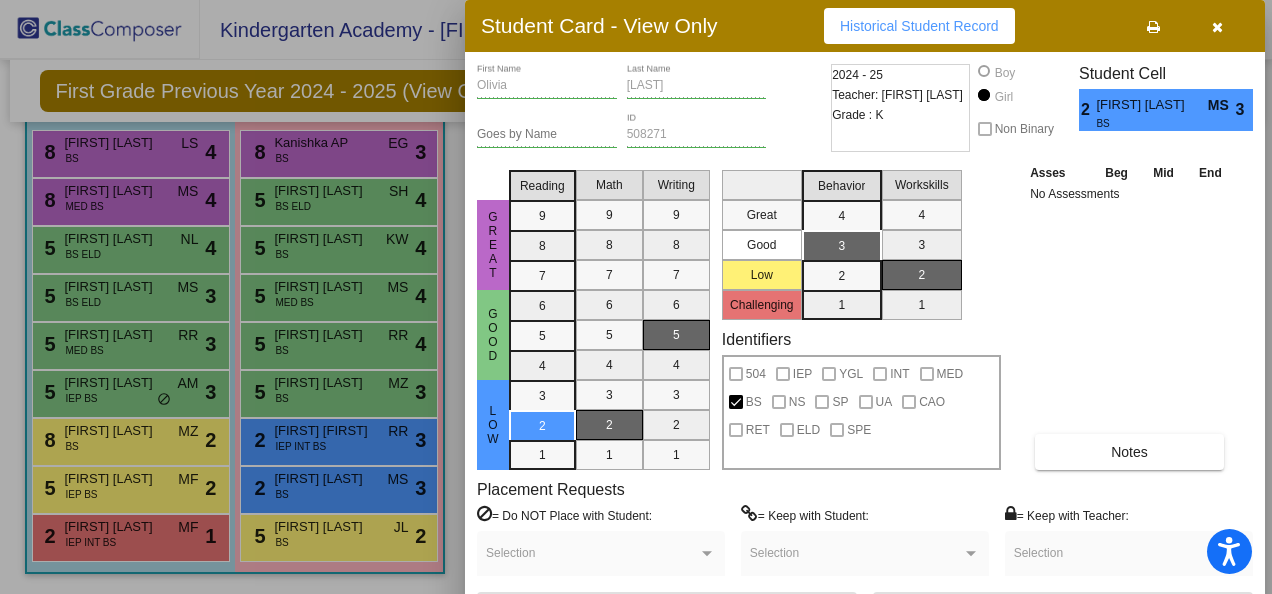 click at bounding box center [636, 297] 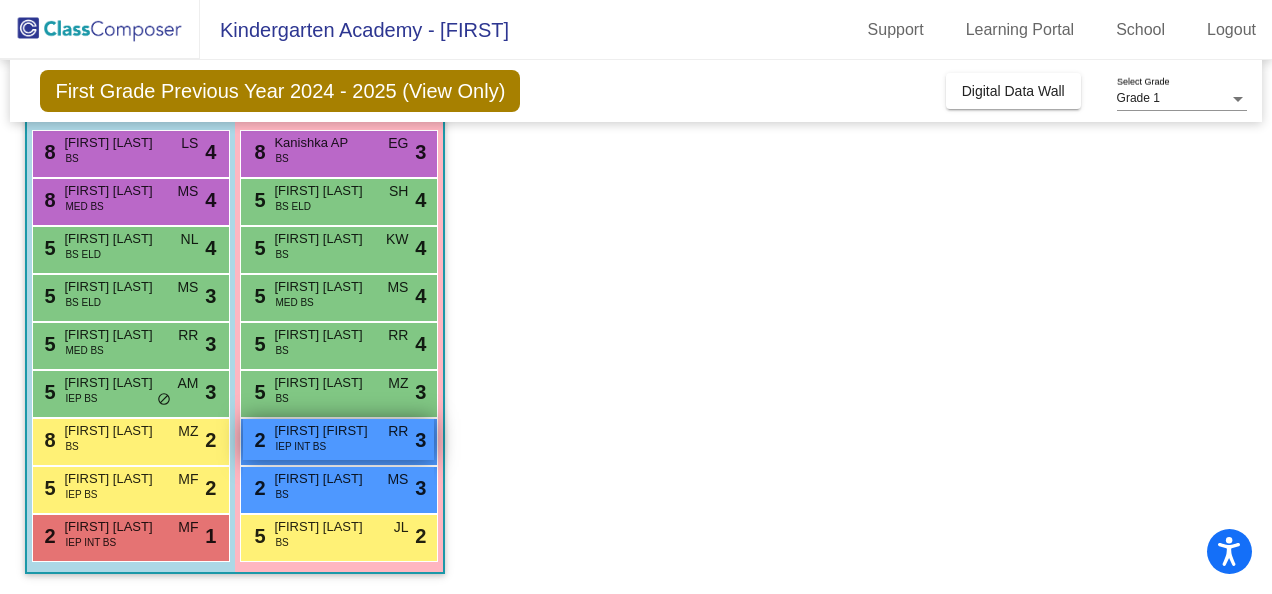 click on "IEP INT BS" at bounding box center [300, 446] 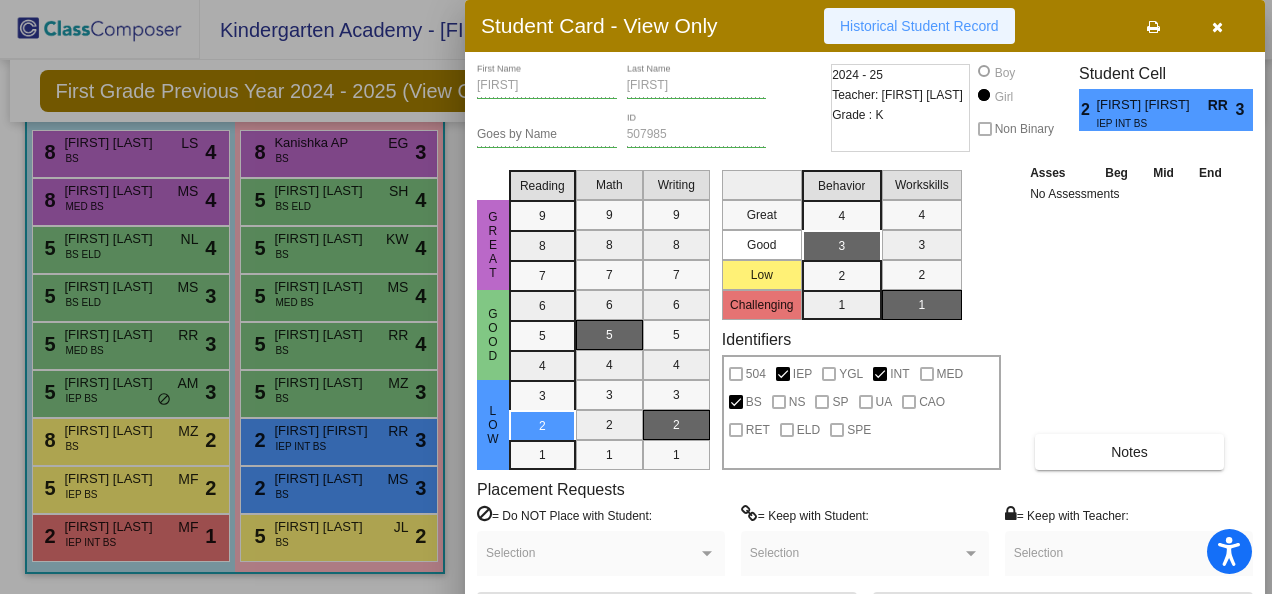 click on "Historical Student Record" at bounding box center [919, 26] 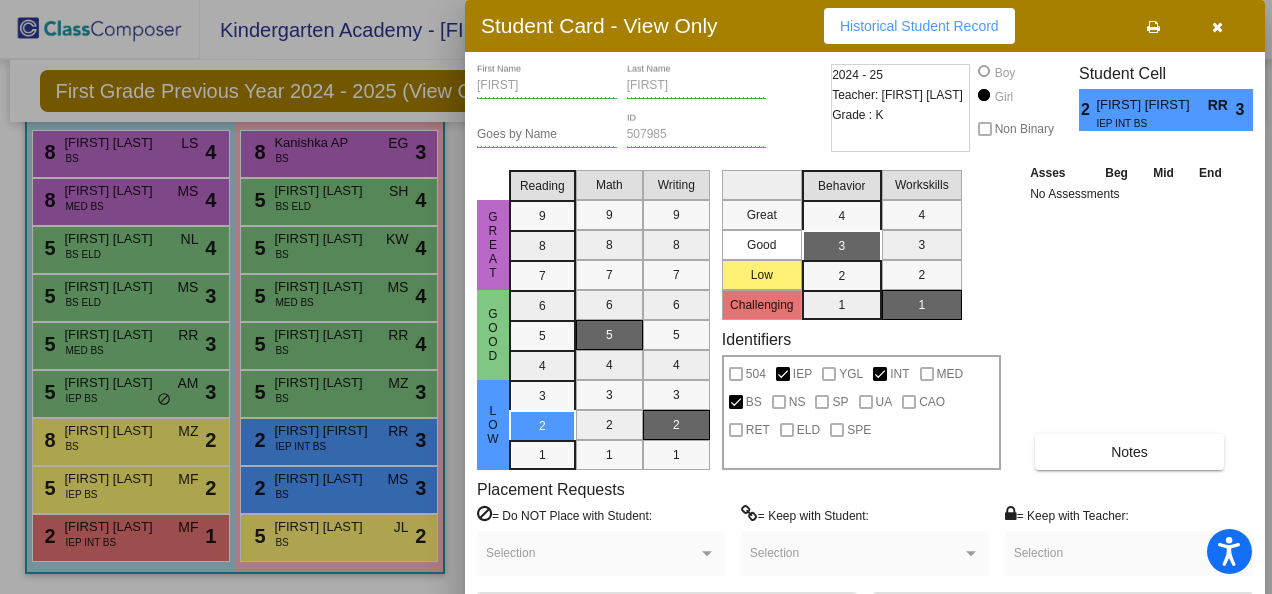 click at bounding box center (636, 297) 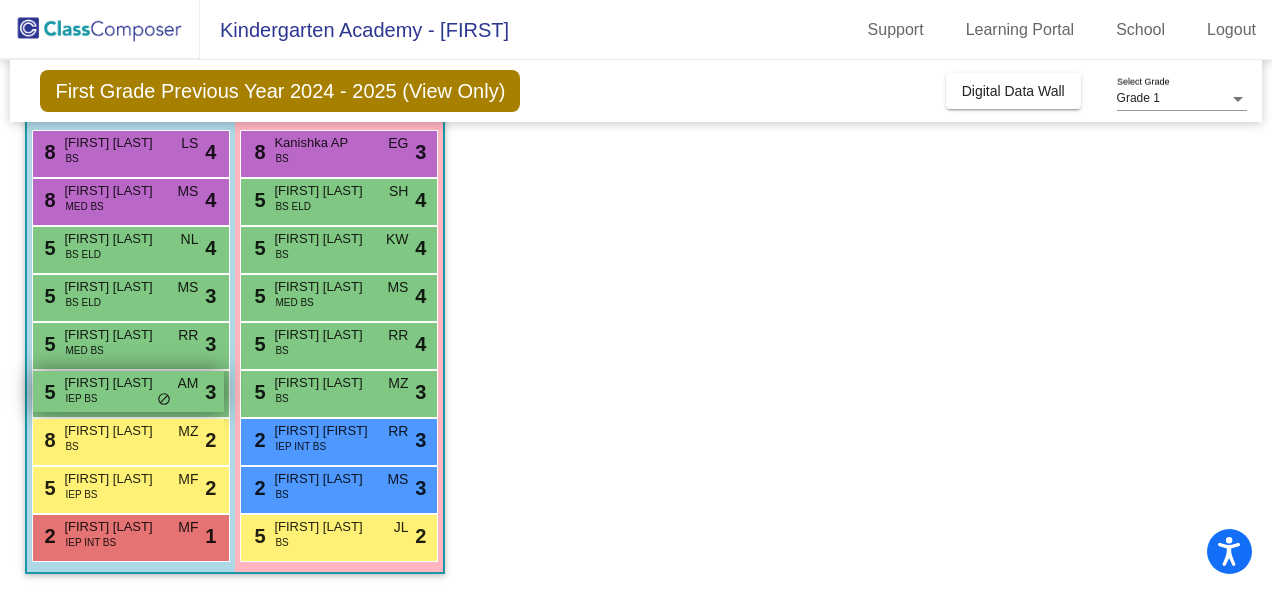 click on "do_not_disturb_alt" at bounding box center [164, 400] 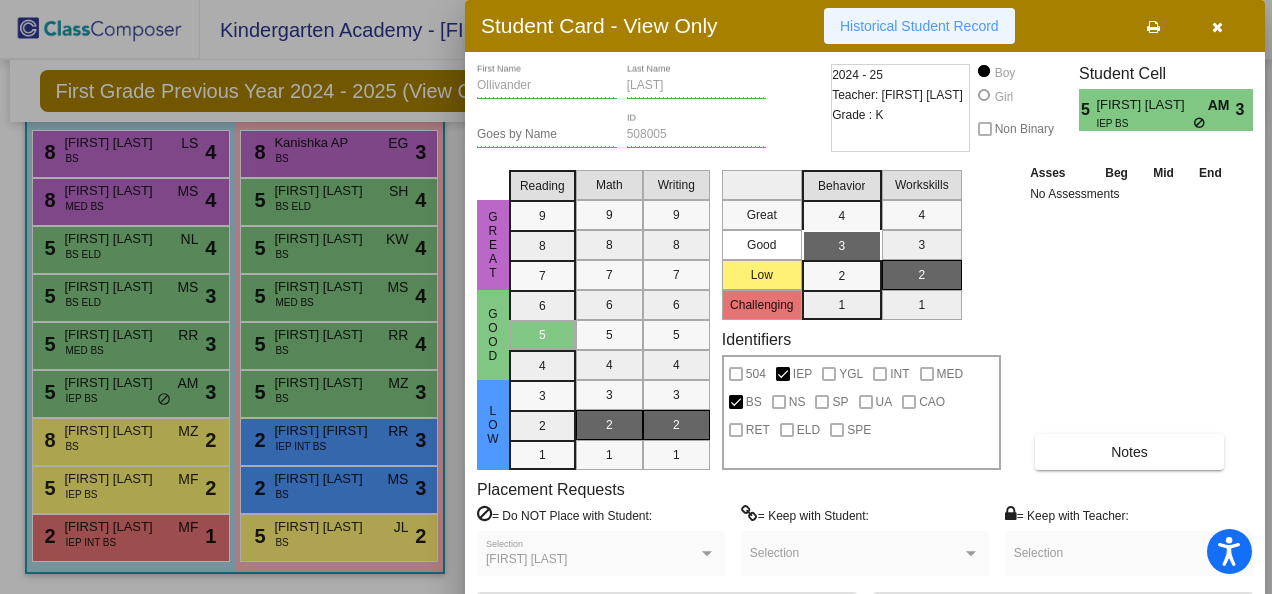 click on "Historical Student Record" at bounding box center (919, 26) 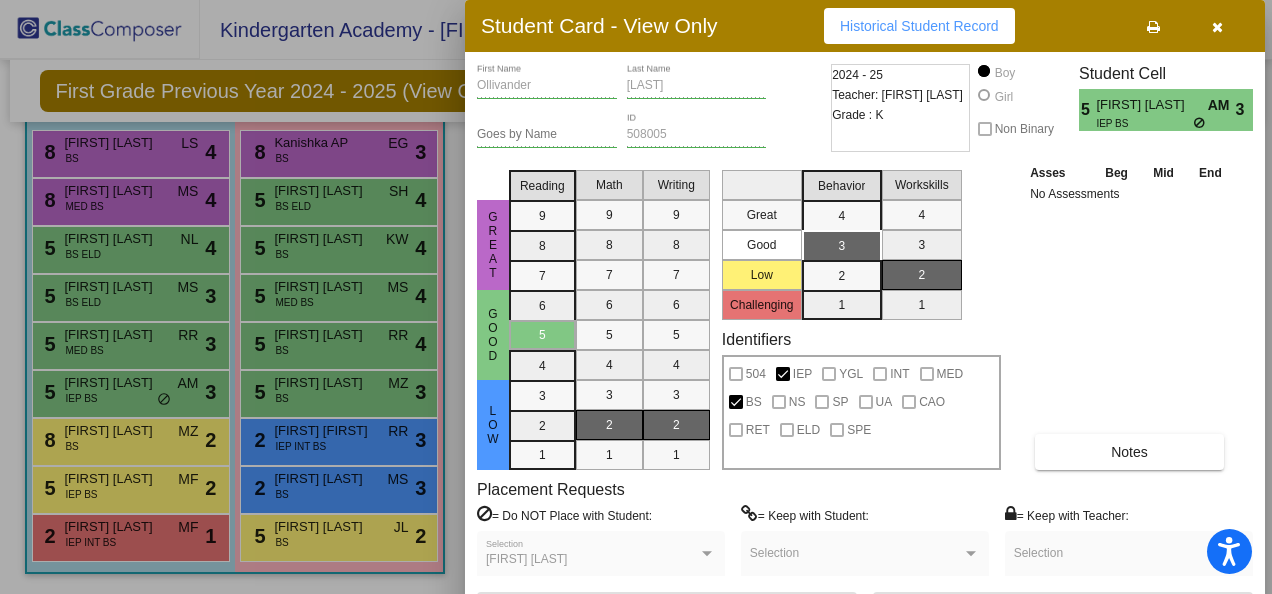 click at bounding box center [636, 297] 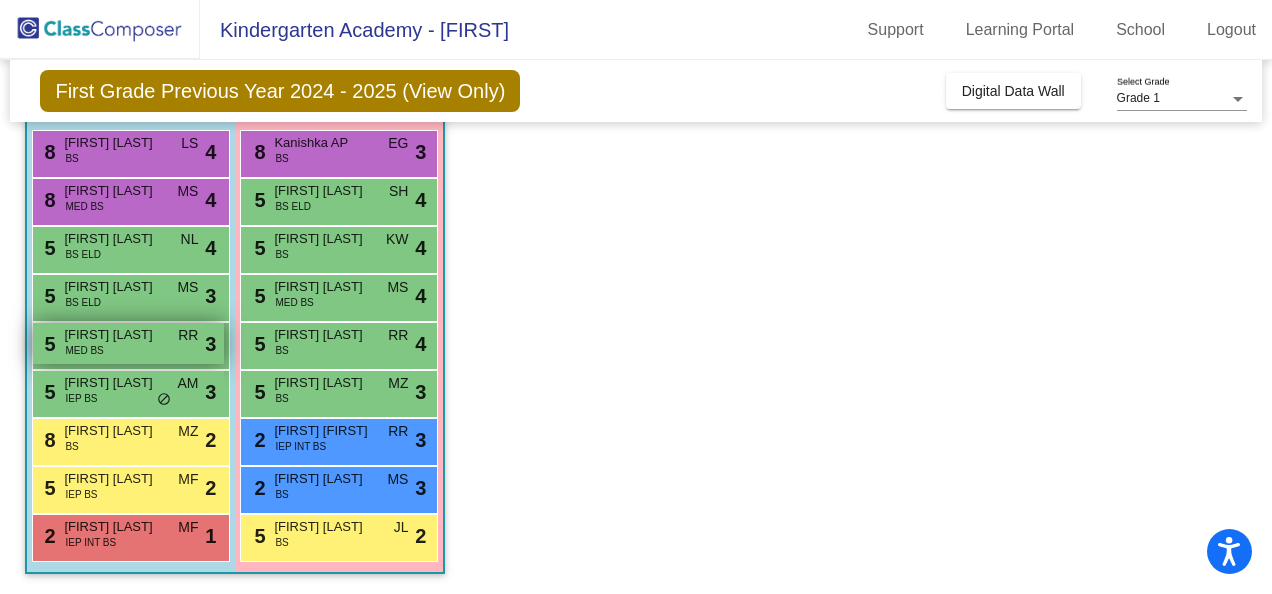 click on "5 [FIRST] [LAST] MED BS RR lock do_not_disturb_alt 3" at bounding box center [128, 343] 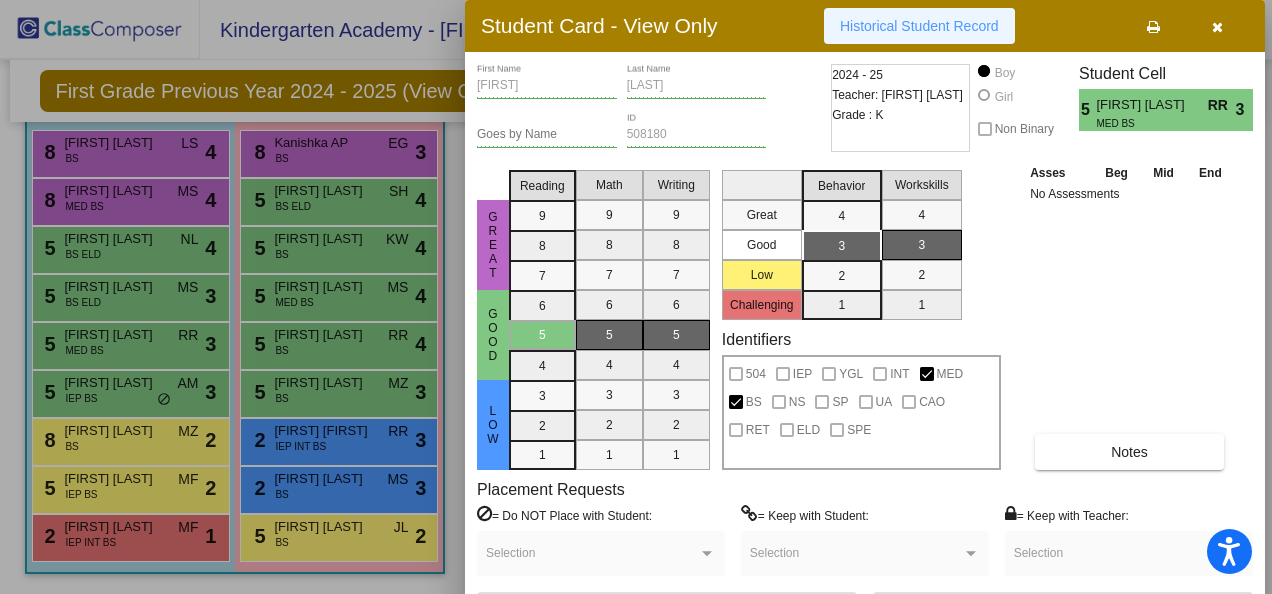 click on "Historical Student Record" at bounding box center [919, 26] 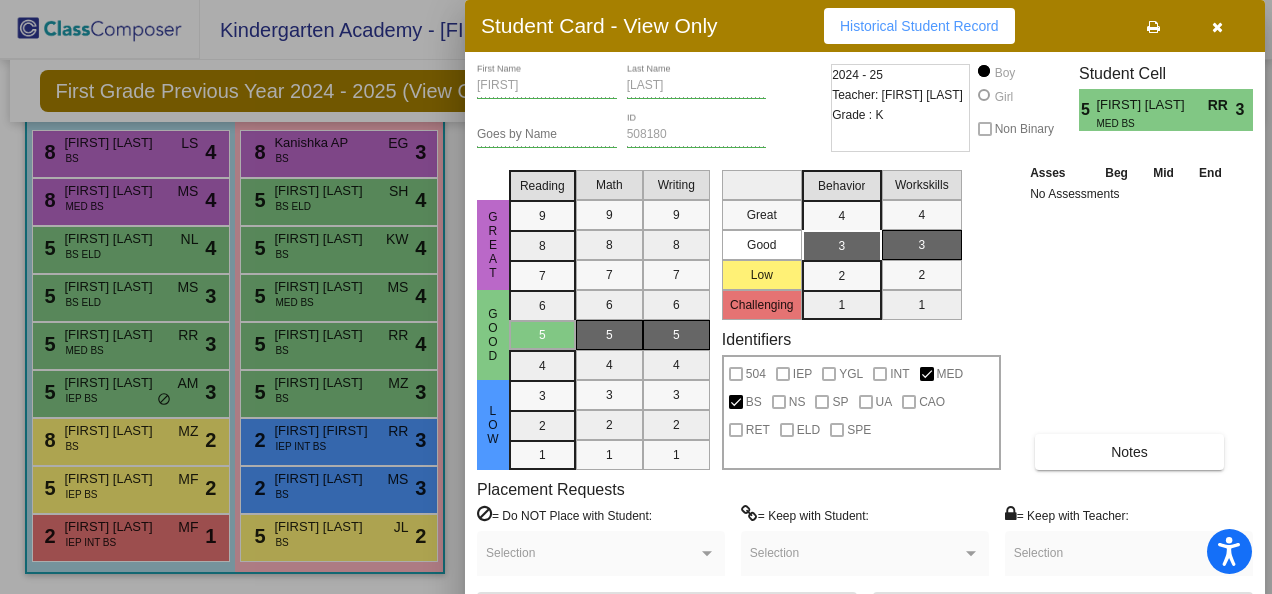 click at bounding box center [636, 297] 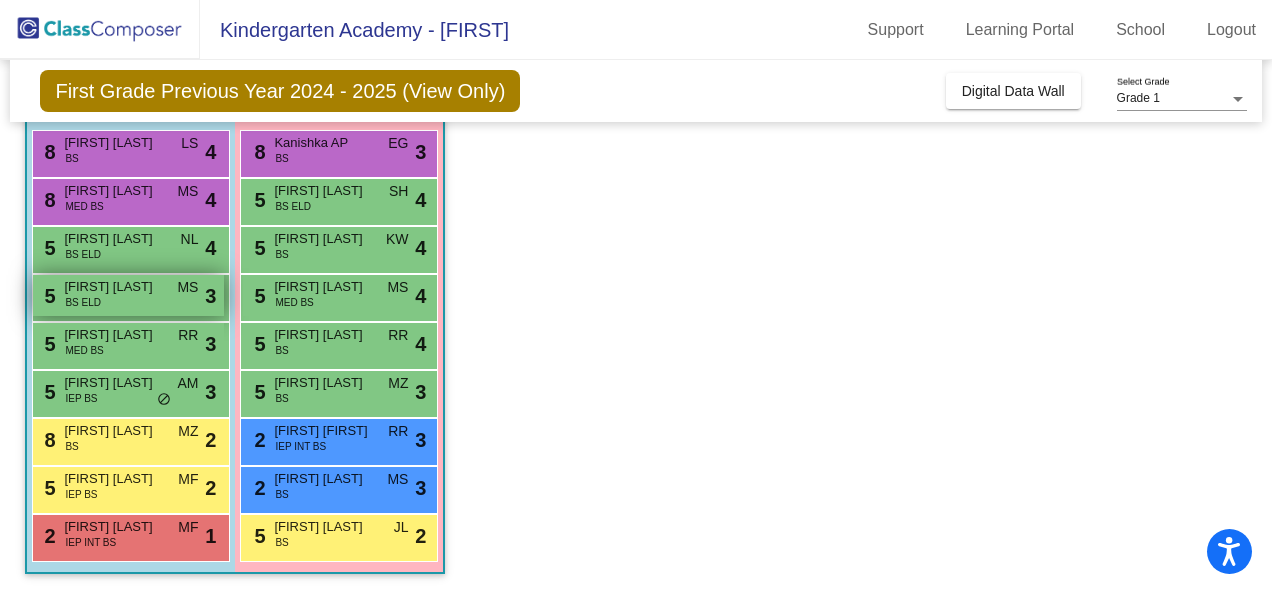 click on "[FIRST] [LAST]" at bounding box center (114, 287) 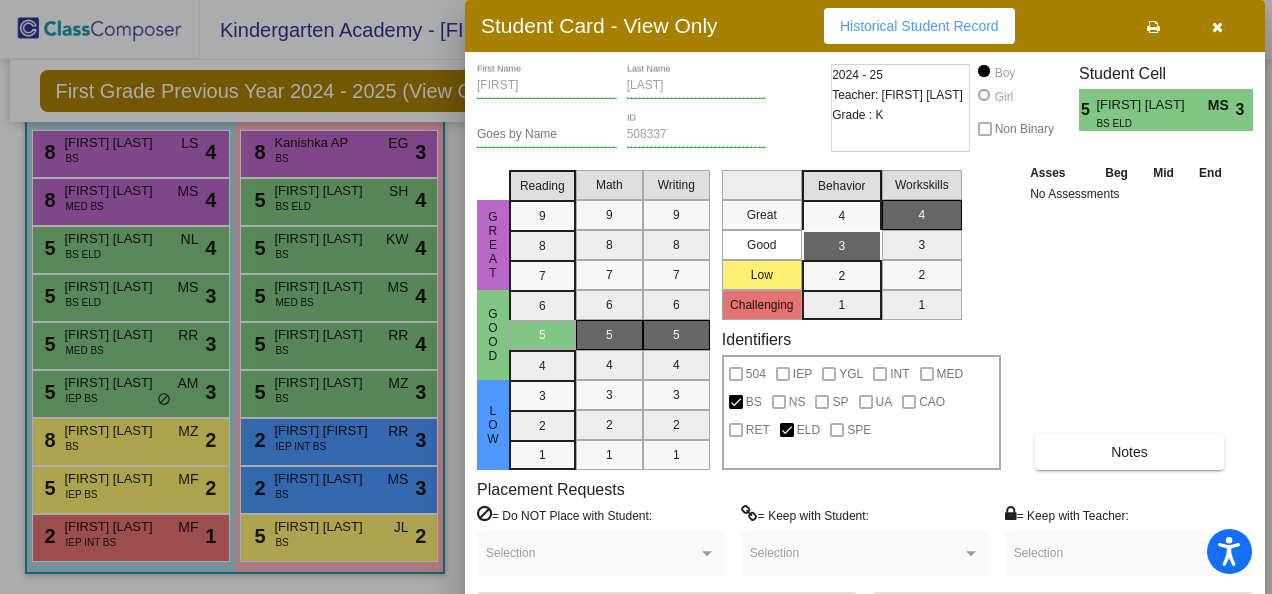 click on "Historical Student Record" at bounding box center (919, 26) 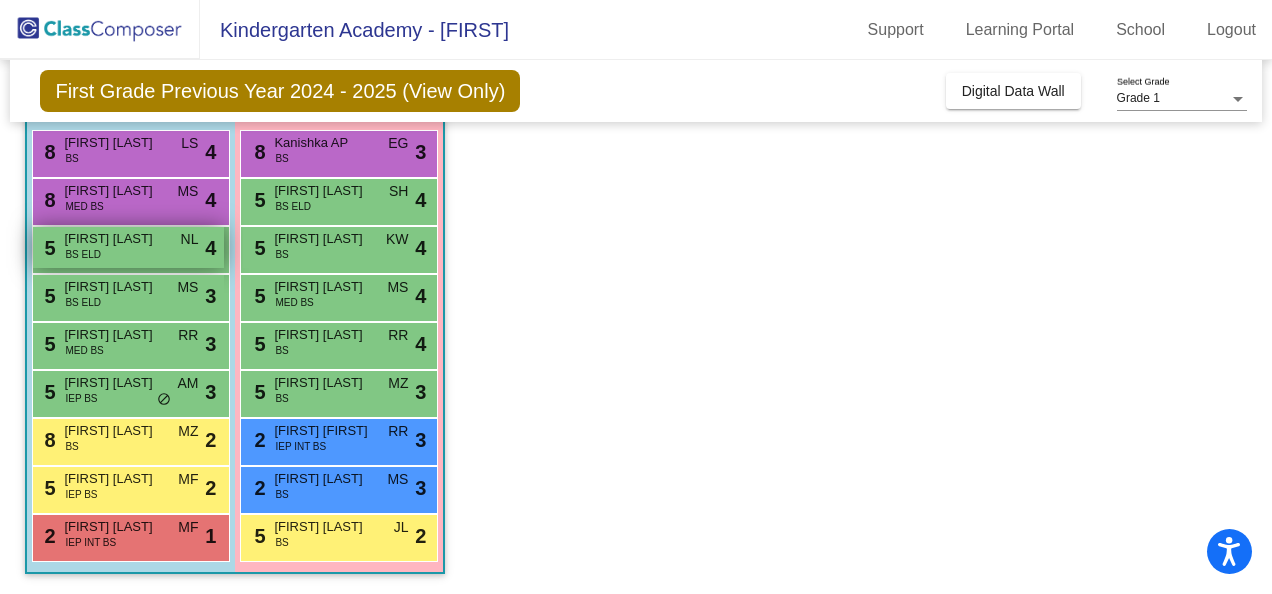 click on "[FIRST] [LAST]" at bounding box center [114, 239] 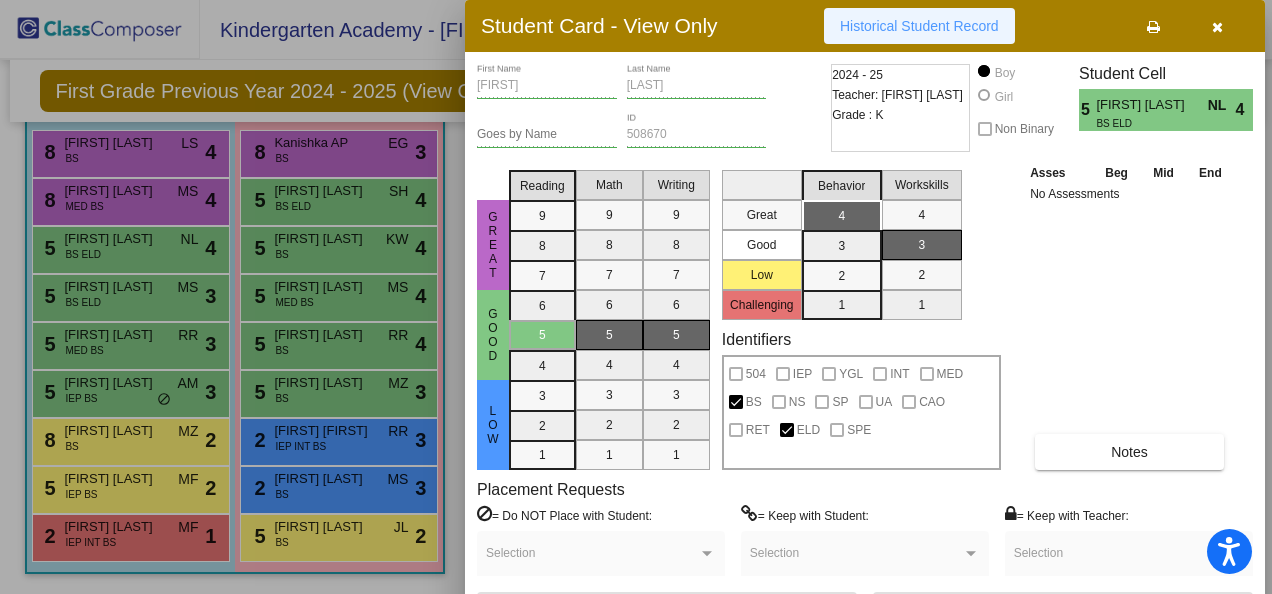 click on "Historical Student Record" at bounding box center (919, 26) 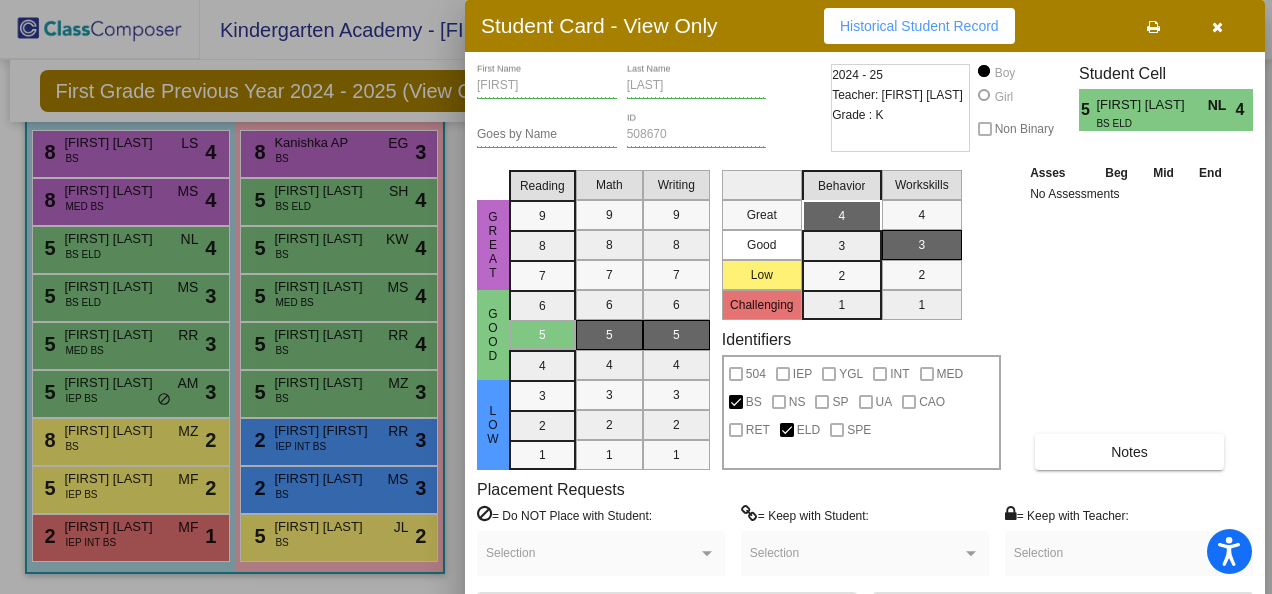 click at bounding box center (636, 297) 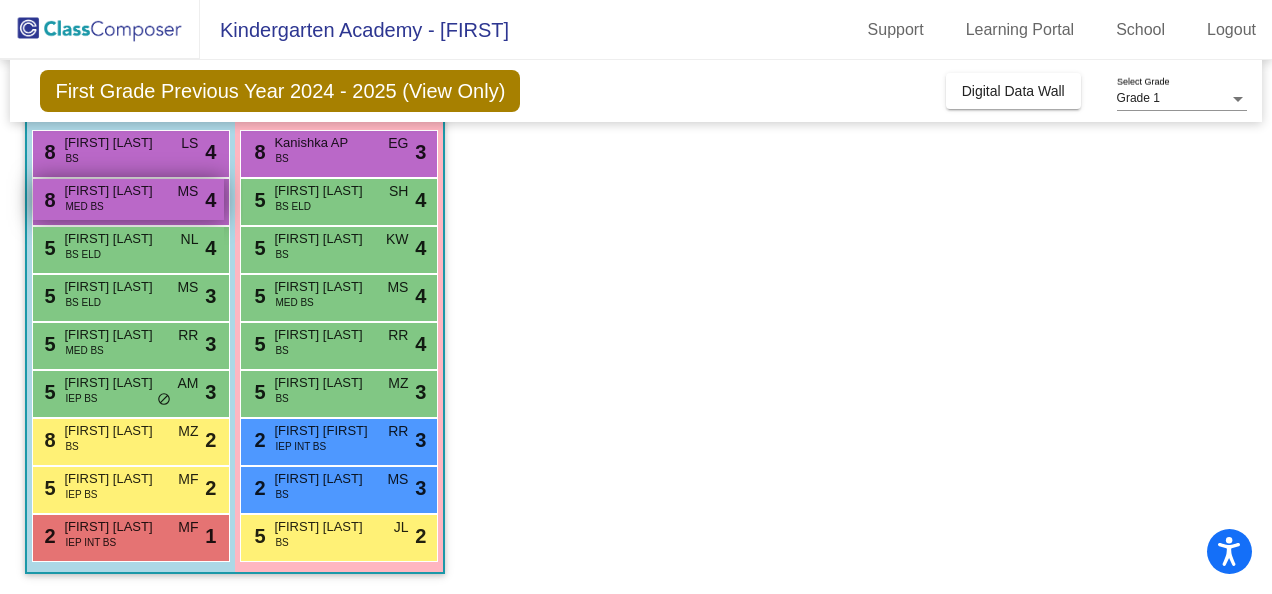 click on "[NUMBER] [FIRST] [LAST] MED BS MS lock do_not_disturb_alt [NUMBER]" at bounding box center [128, 199] 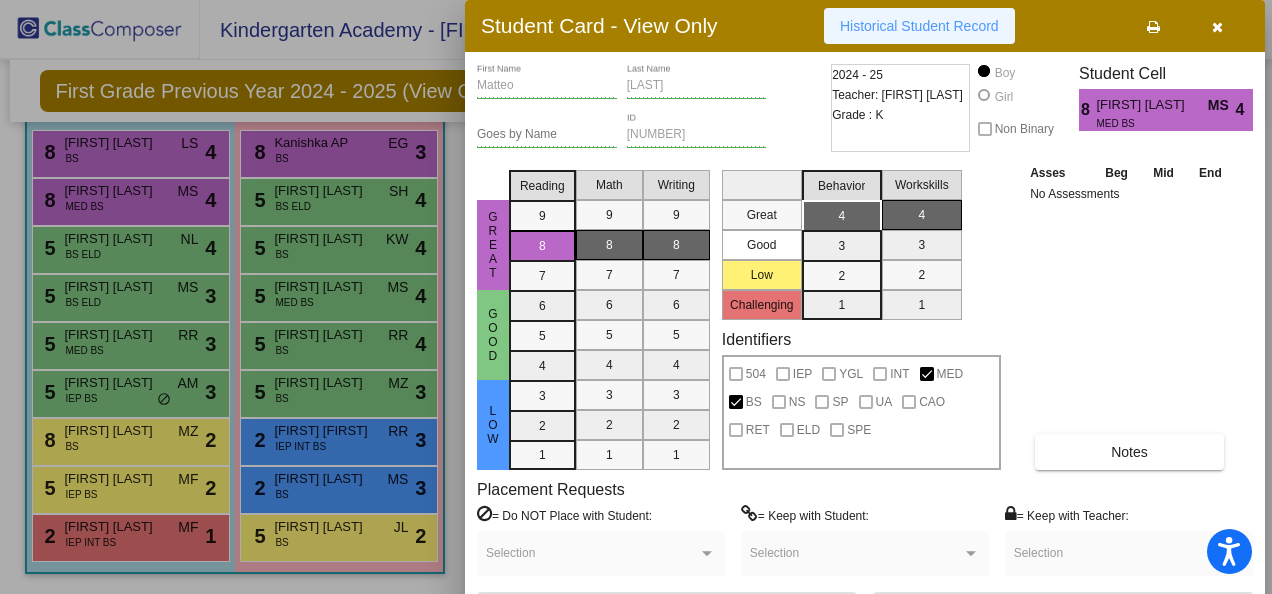 click on "Historical Student Record" at bounding box center (919, 26) 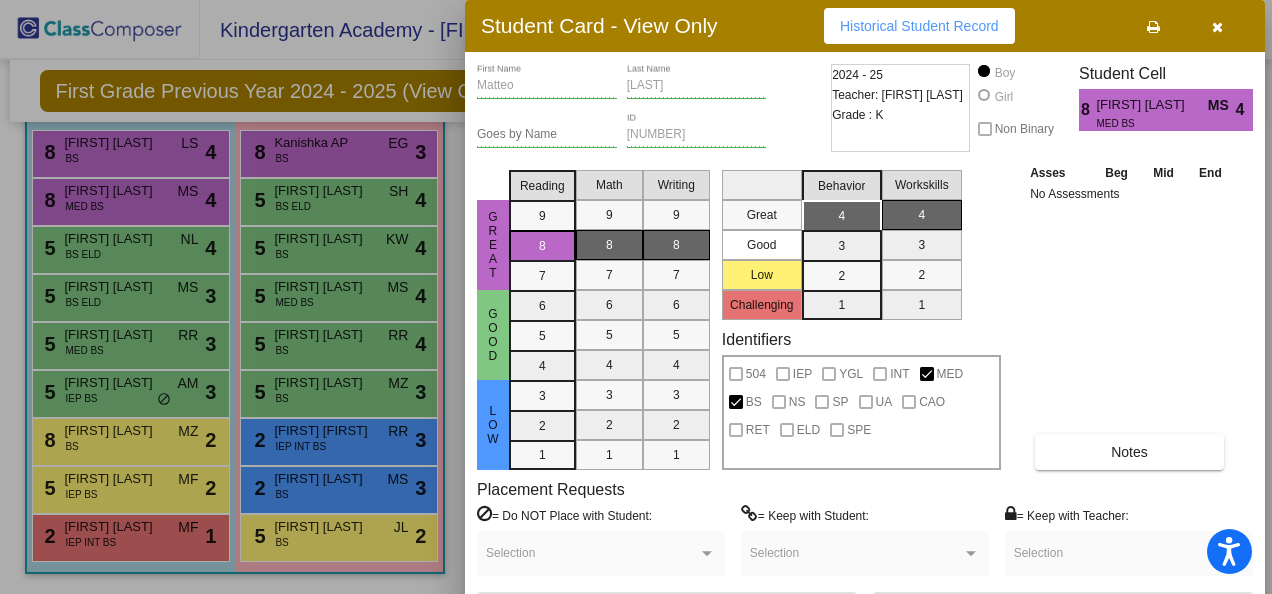 click at bounding box center (636, 297) 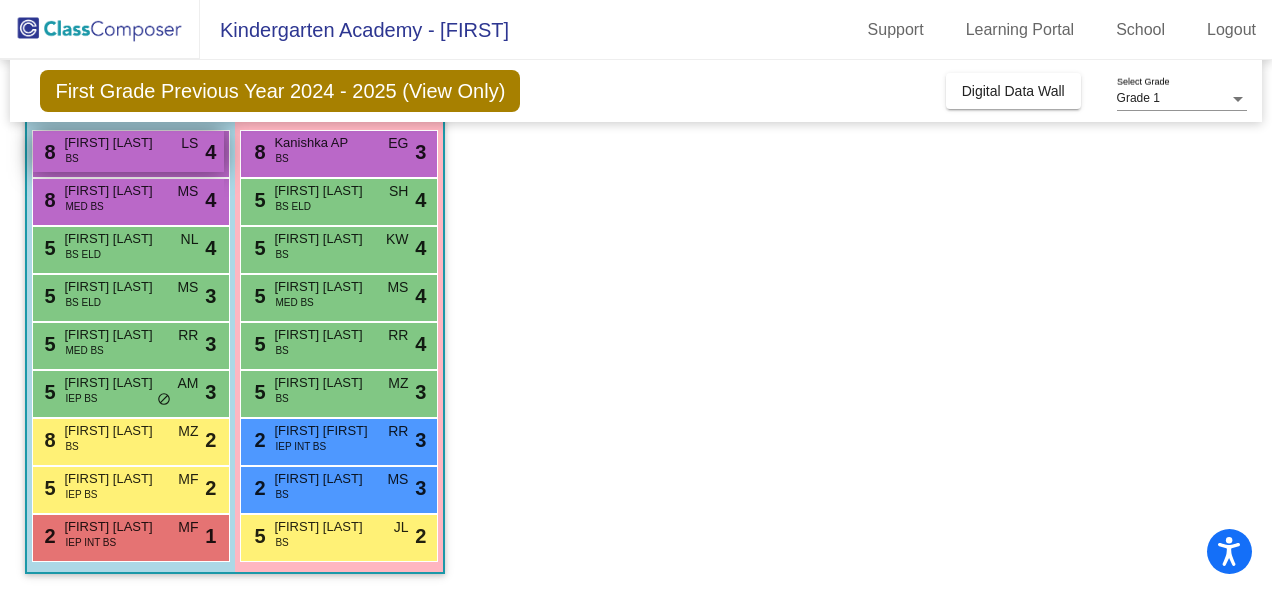 click on "[NUMBER] [FIRST] [LAST] BS LS lock do_not_disturb_alt [NUMBER]" at bounding box center (128, 151) 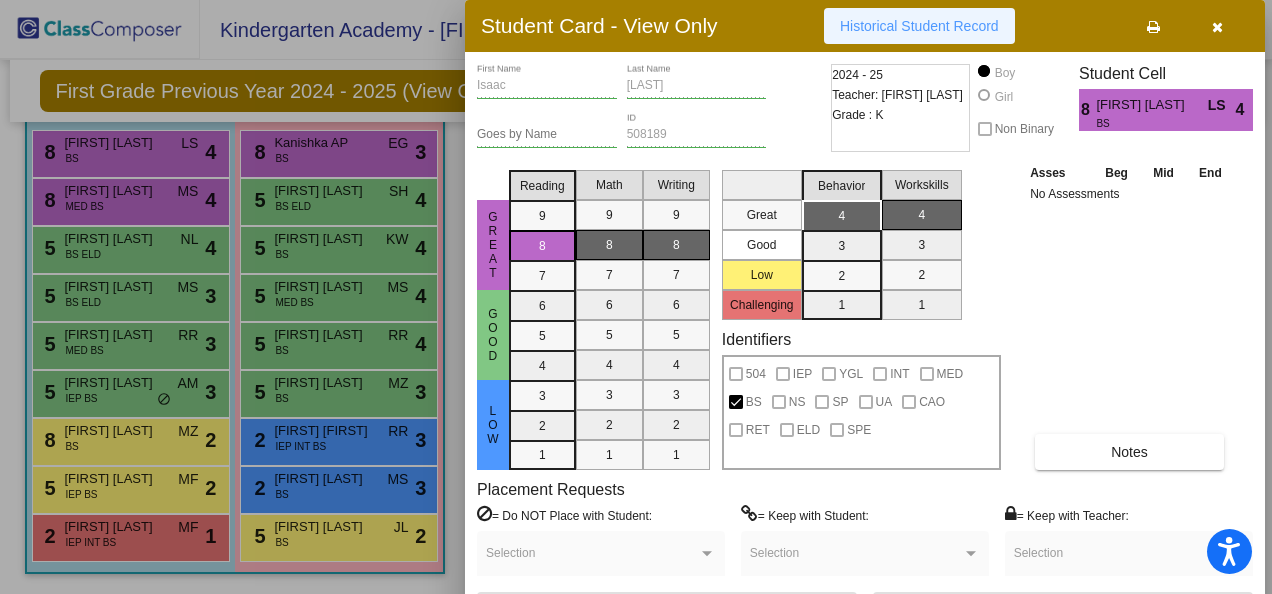 click on "Historical Student Record" at bounding box center (919, 26) 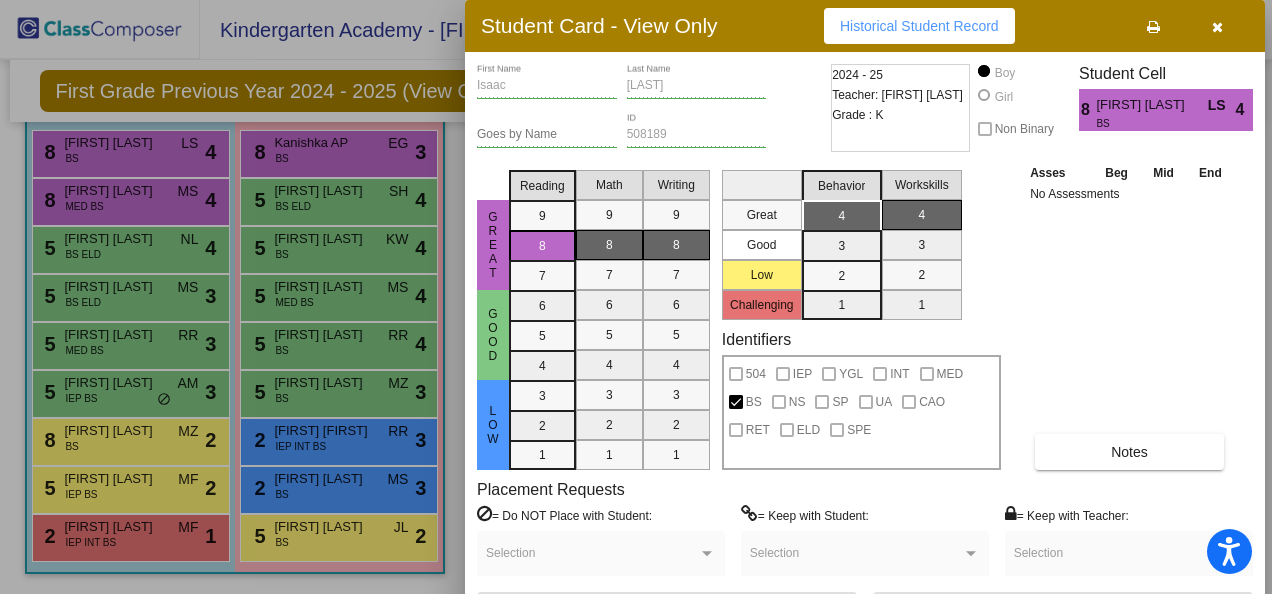 click at bounding box center [636, 297] 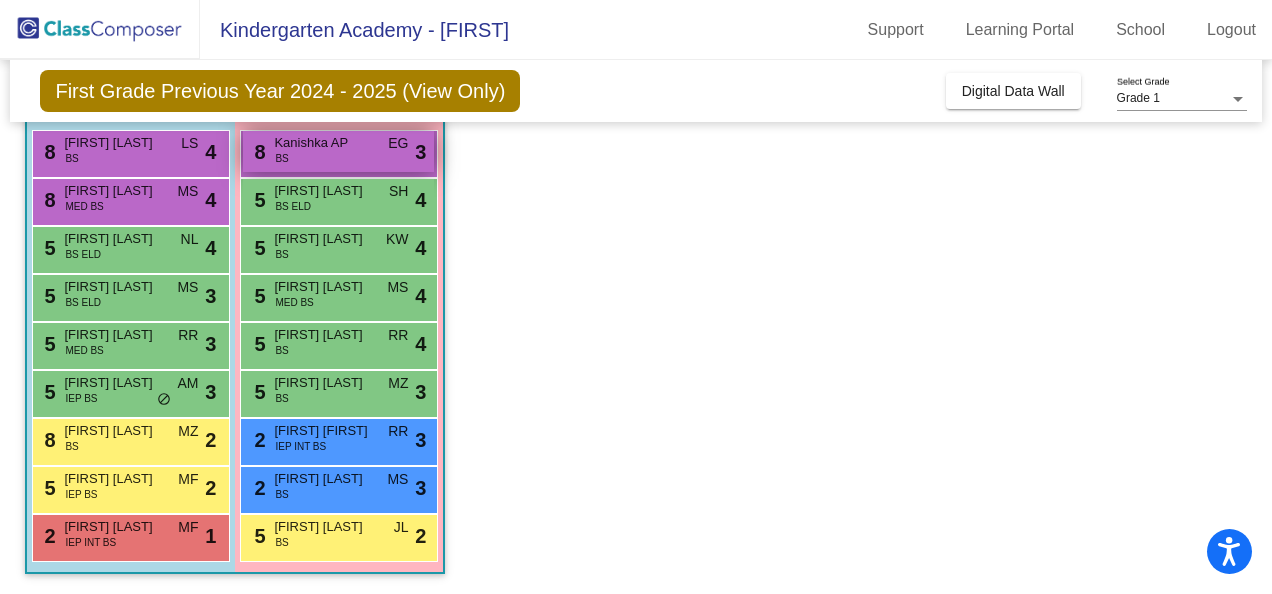 click on "8 [FIRST] AP BS EG lock do_not_disturb_alt 3" at bounding box center [338, 151] 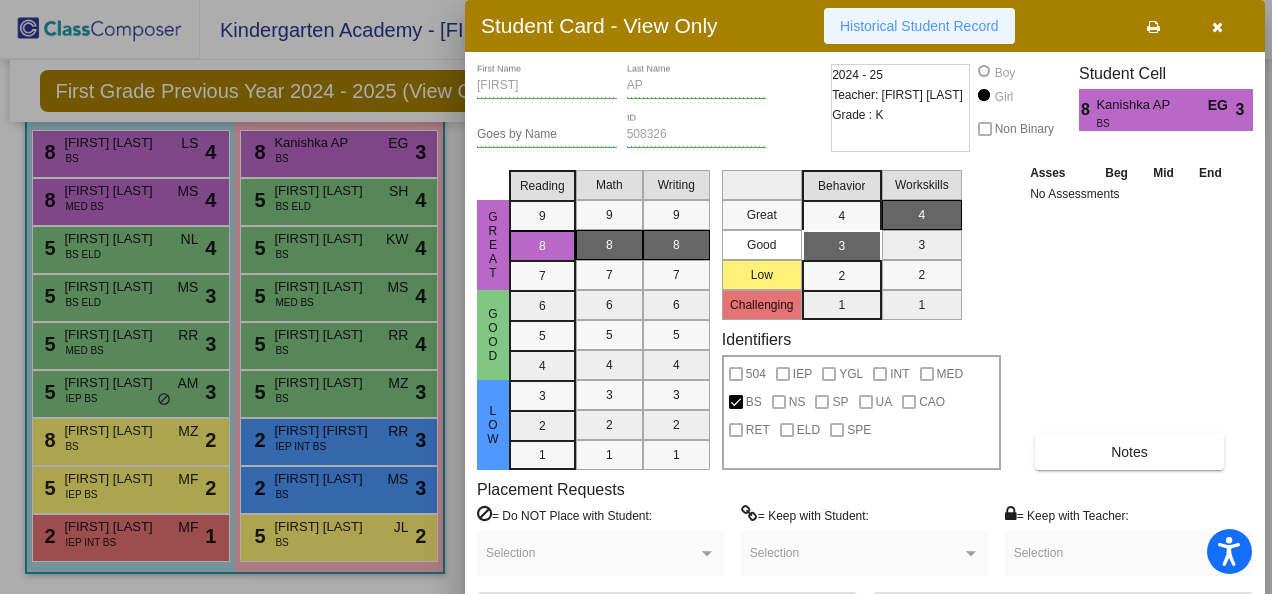 click on "Historical Student Record" at bounding box center [919, 26] 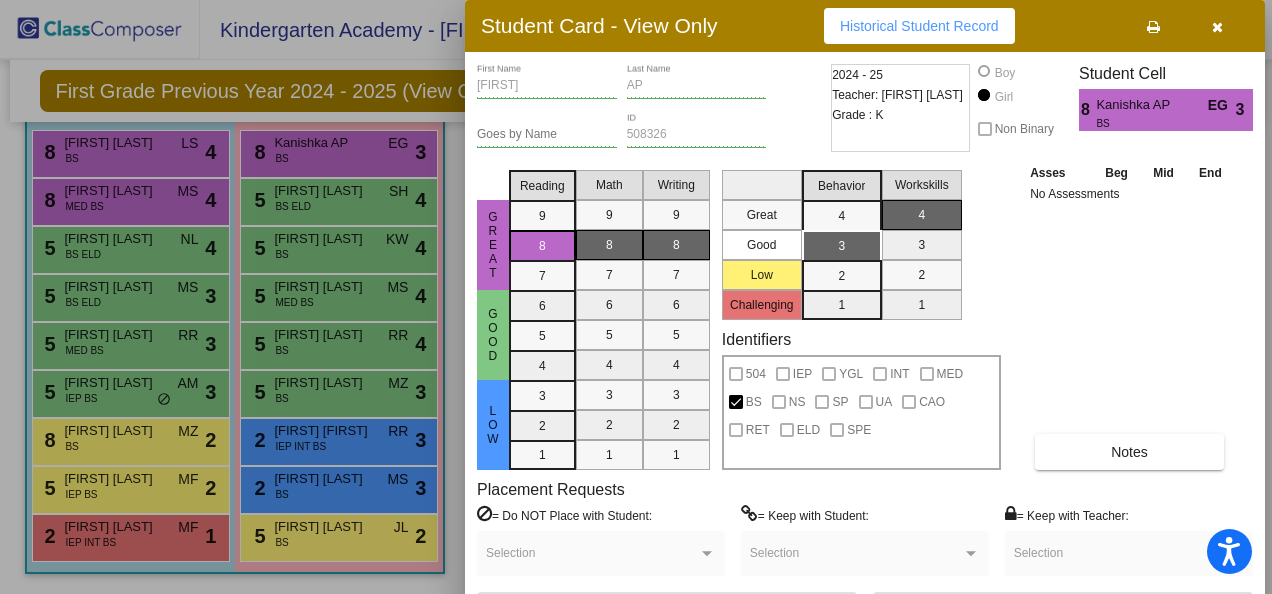 click at bounding box center (636, 297) 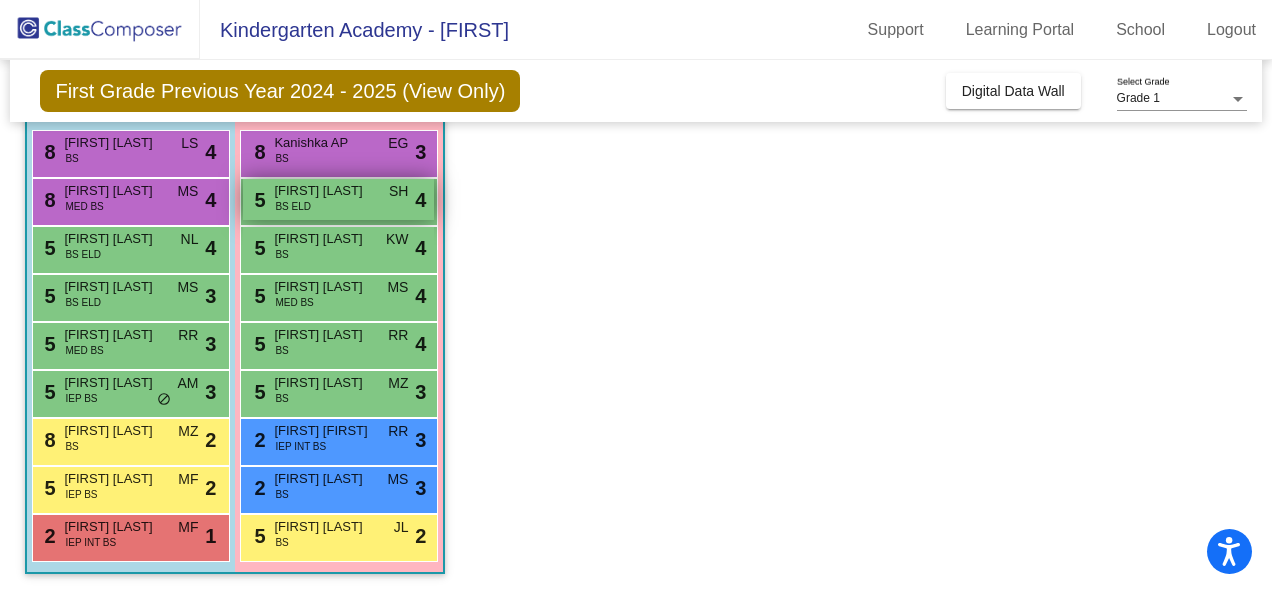 click on "5 [FIRST] [LAST] BS ELD SH lock do_not_disturb_alt 4" at bounding box center [338, 199] 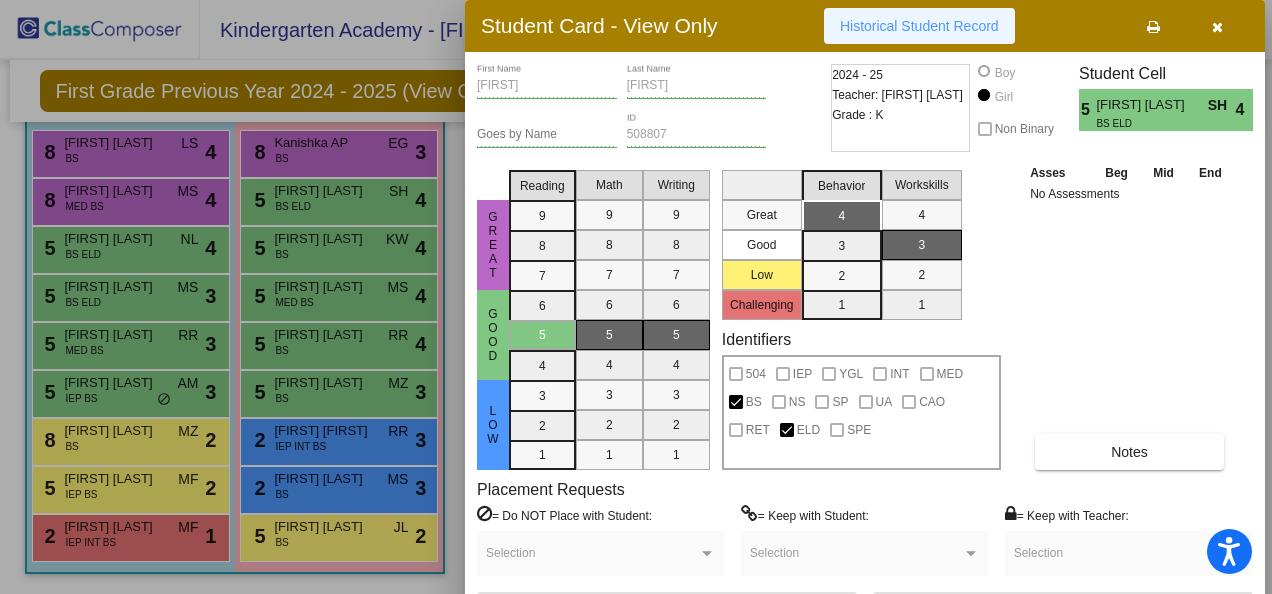 click on "Historical Student Record" at bounding box center (919, 26) 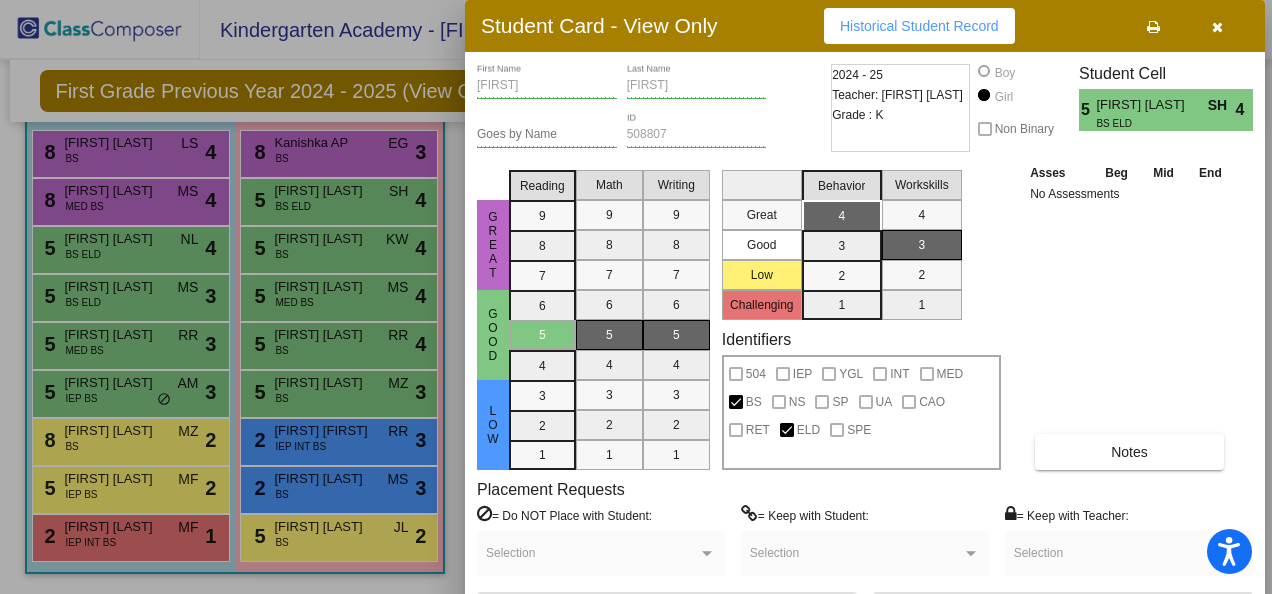 click at bounding box center [636, 297] 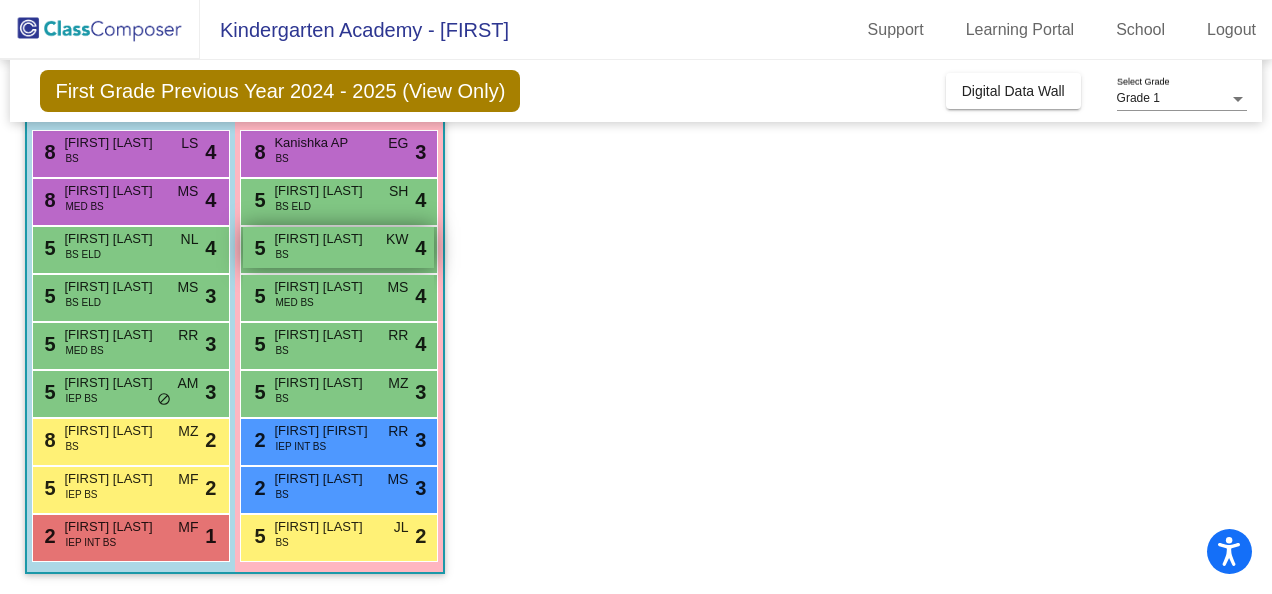 click on "[NUMBER] [FIRST] [LAST] BS KW lock do_not_disturb_alt [NUMBER]" at bounding box center (338, 247) 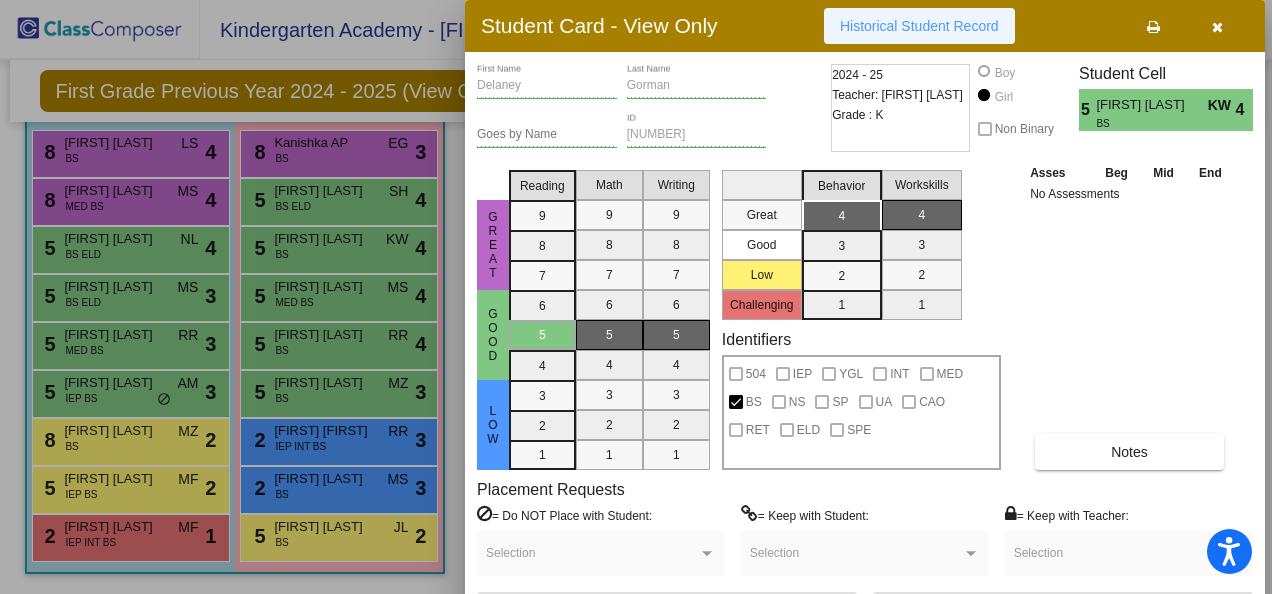 click on "Historical Student Record" at bounding box center (919, 26) 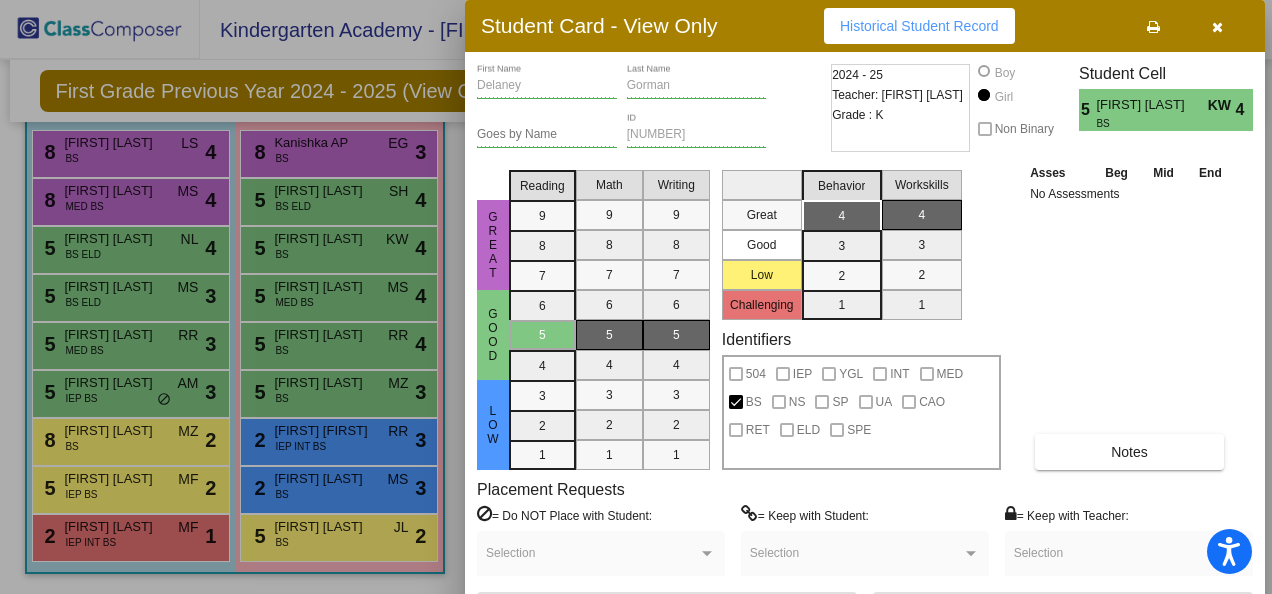 click at bounding box center (636, 297) 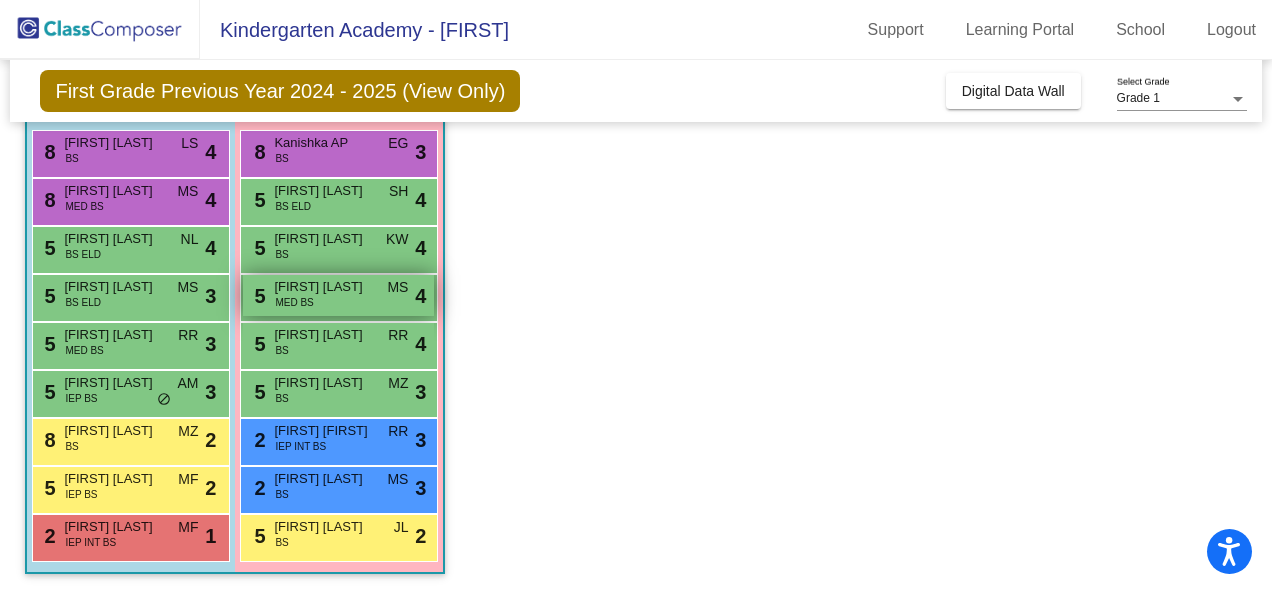 click on "5 [FIRST] [LAST] MED BS MS lock do_not_disturb_alt 4" at bounding box center (338, 295) 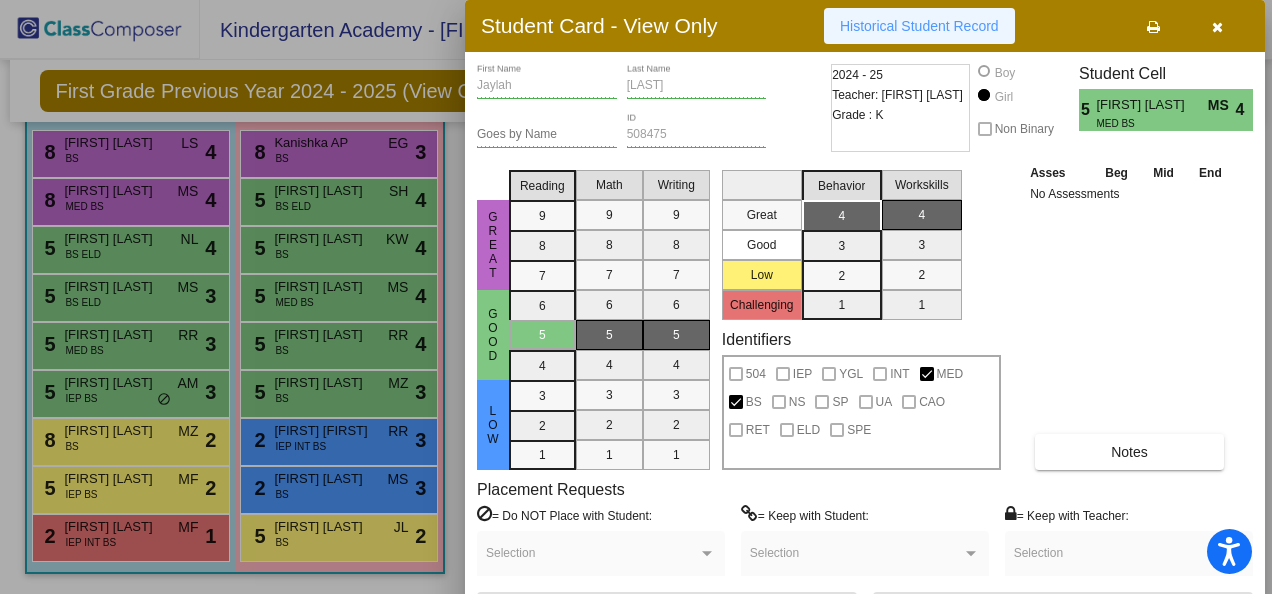 click on "Historical Student Record" at bounding box center [919, 26] 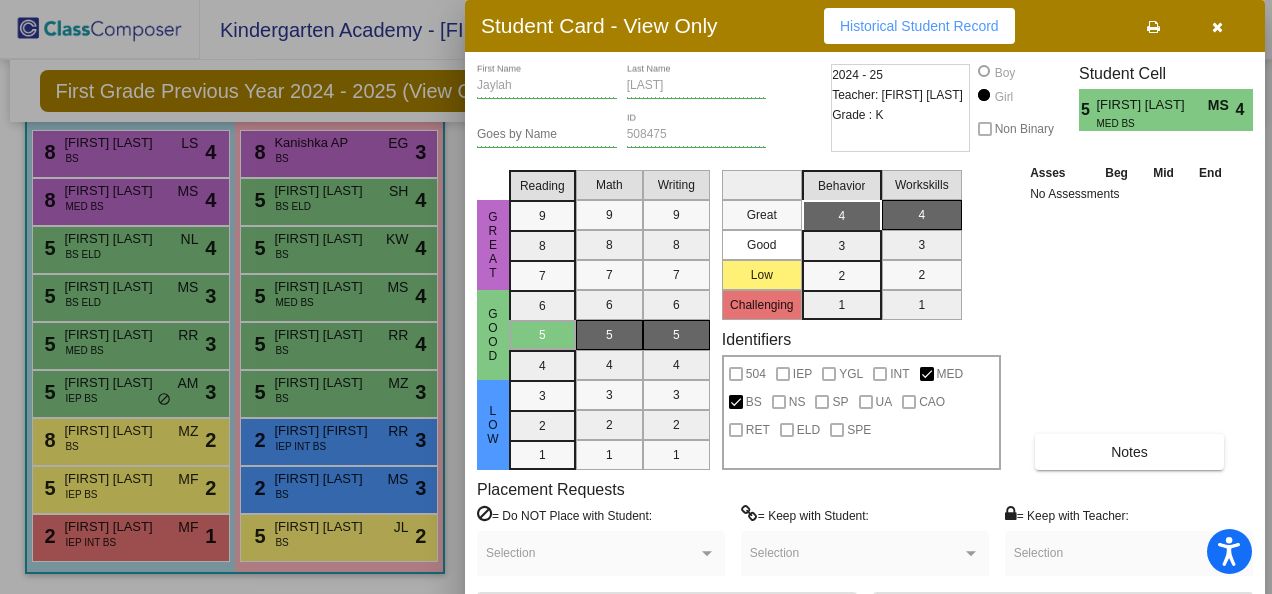 click at bounding box center [636, 297] 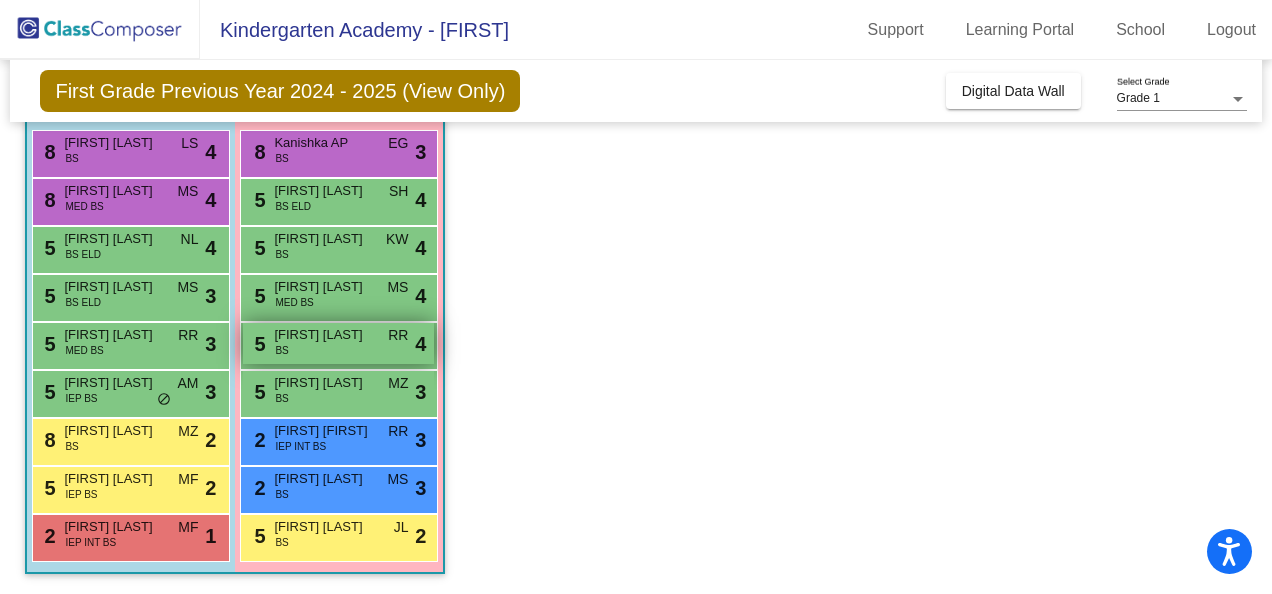 click on "[FIRST] [LAST]" at bounding box center [324, 335] 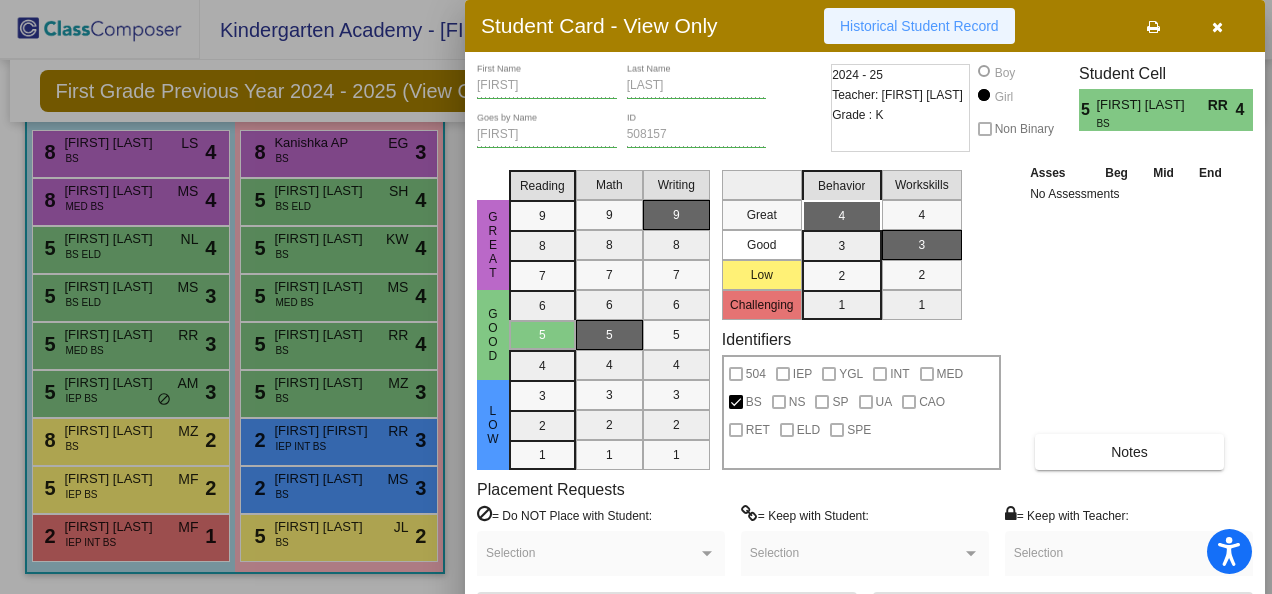 click on "Historical Student Record" at bounding box center (919, 26) 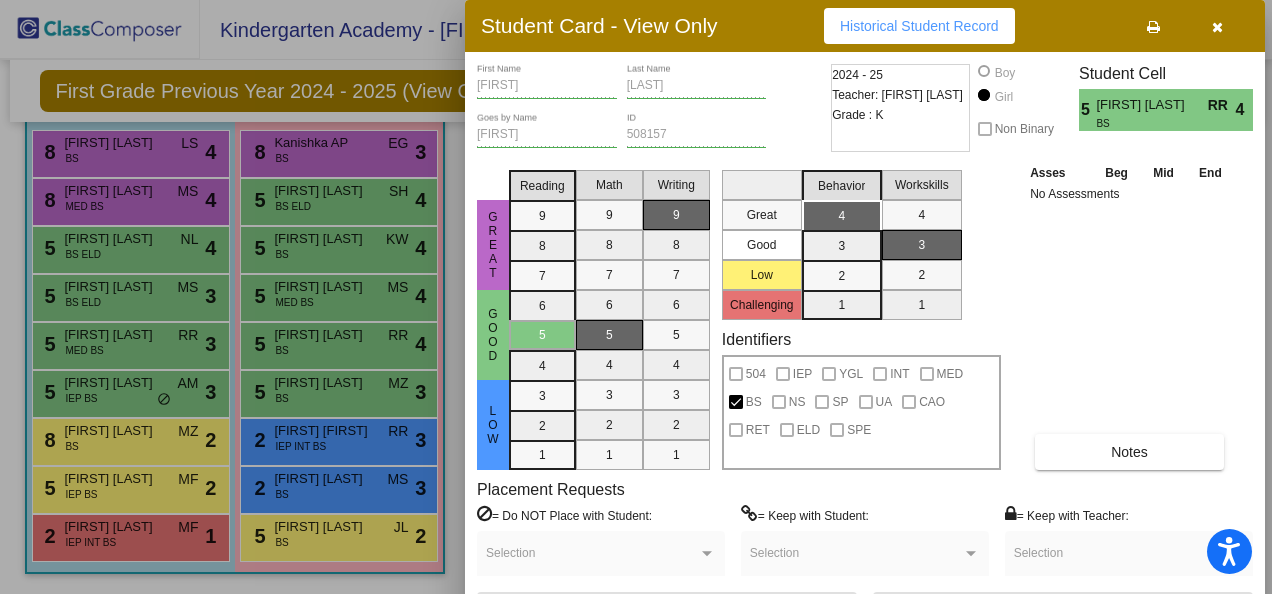 click at bounding box center (636, 297) 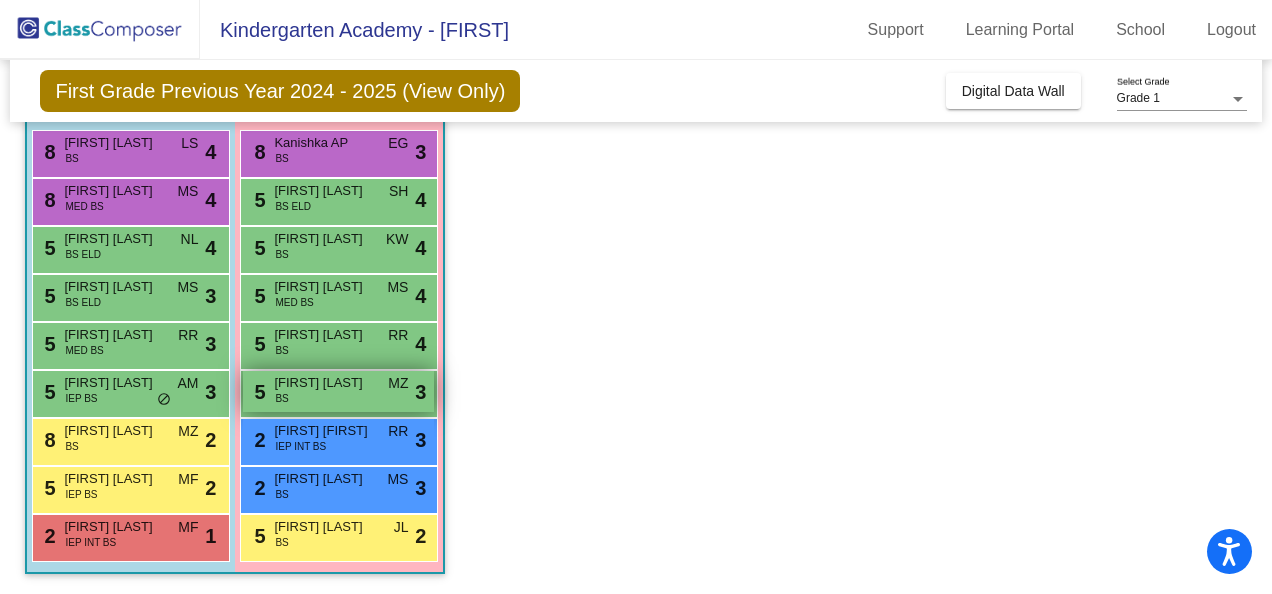 click on "5 [FIRST] [LAST] BS [INITIAL] lock do_not_disturb_alt 3" at bounding box center (338, 391) 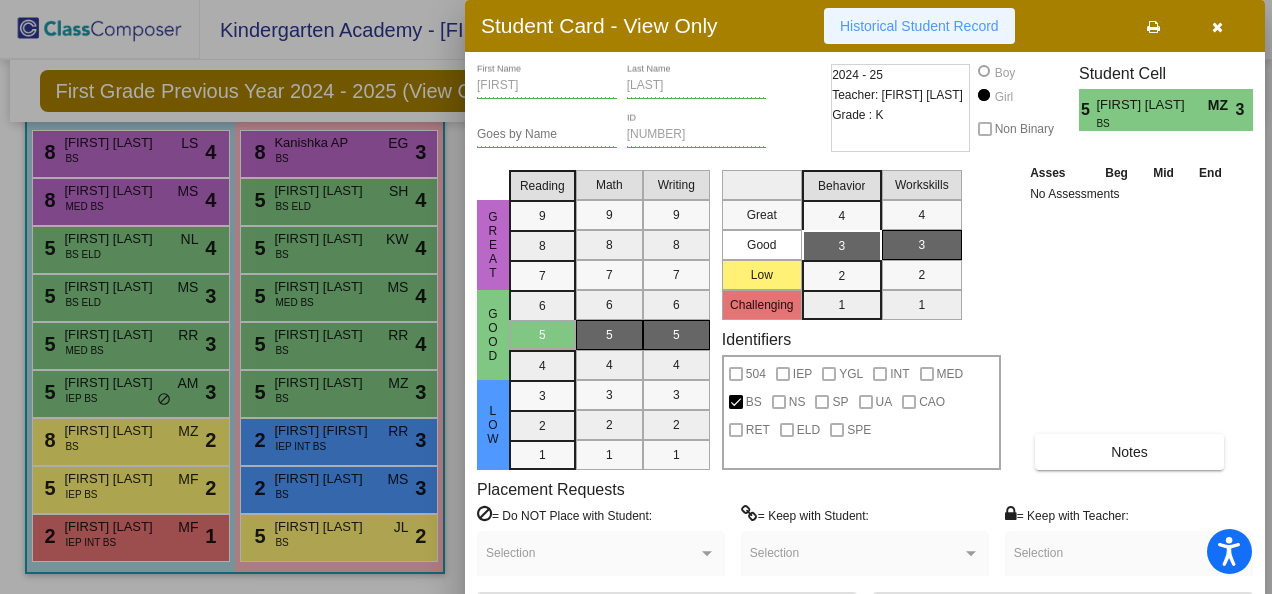 click on "Historical Student Record" at bounding box center [919, 26] 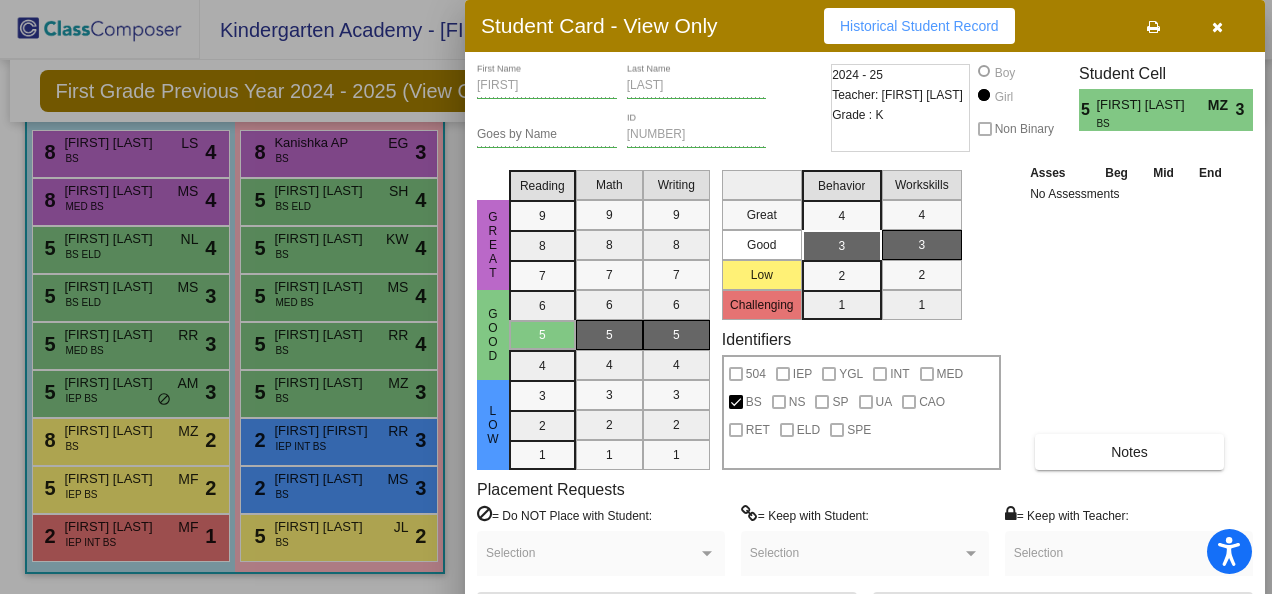 click at bounding box center [636, 297] 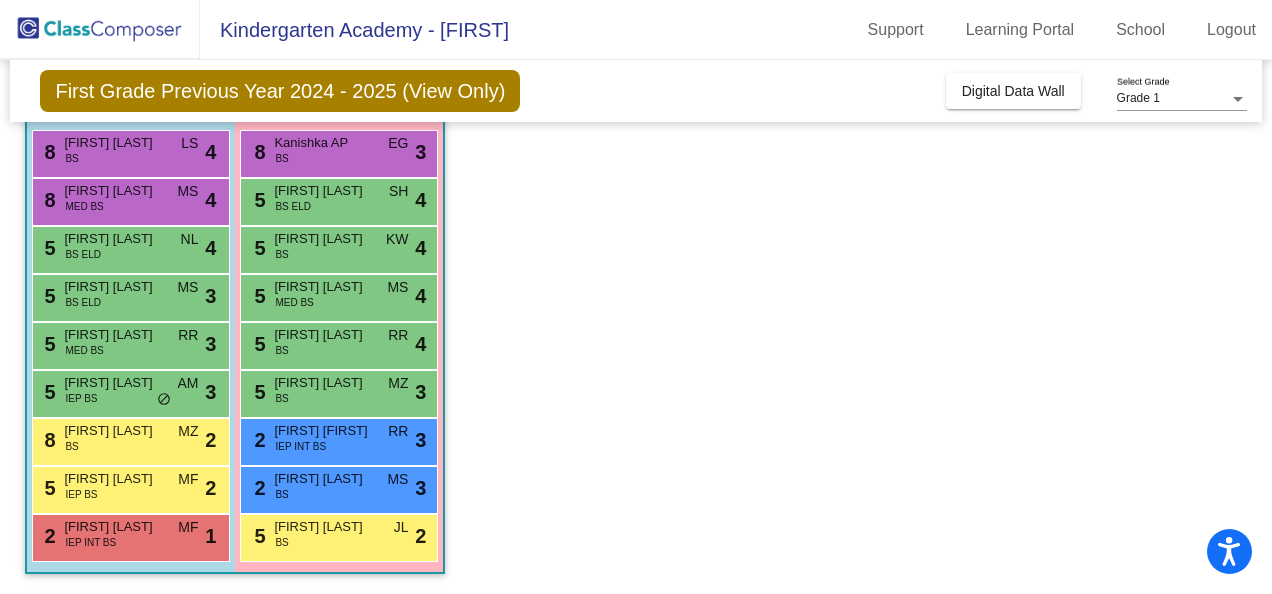 scroll, scrollTop: 0, scrollLeft: 0, axis: both 